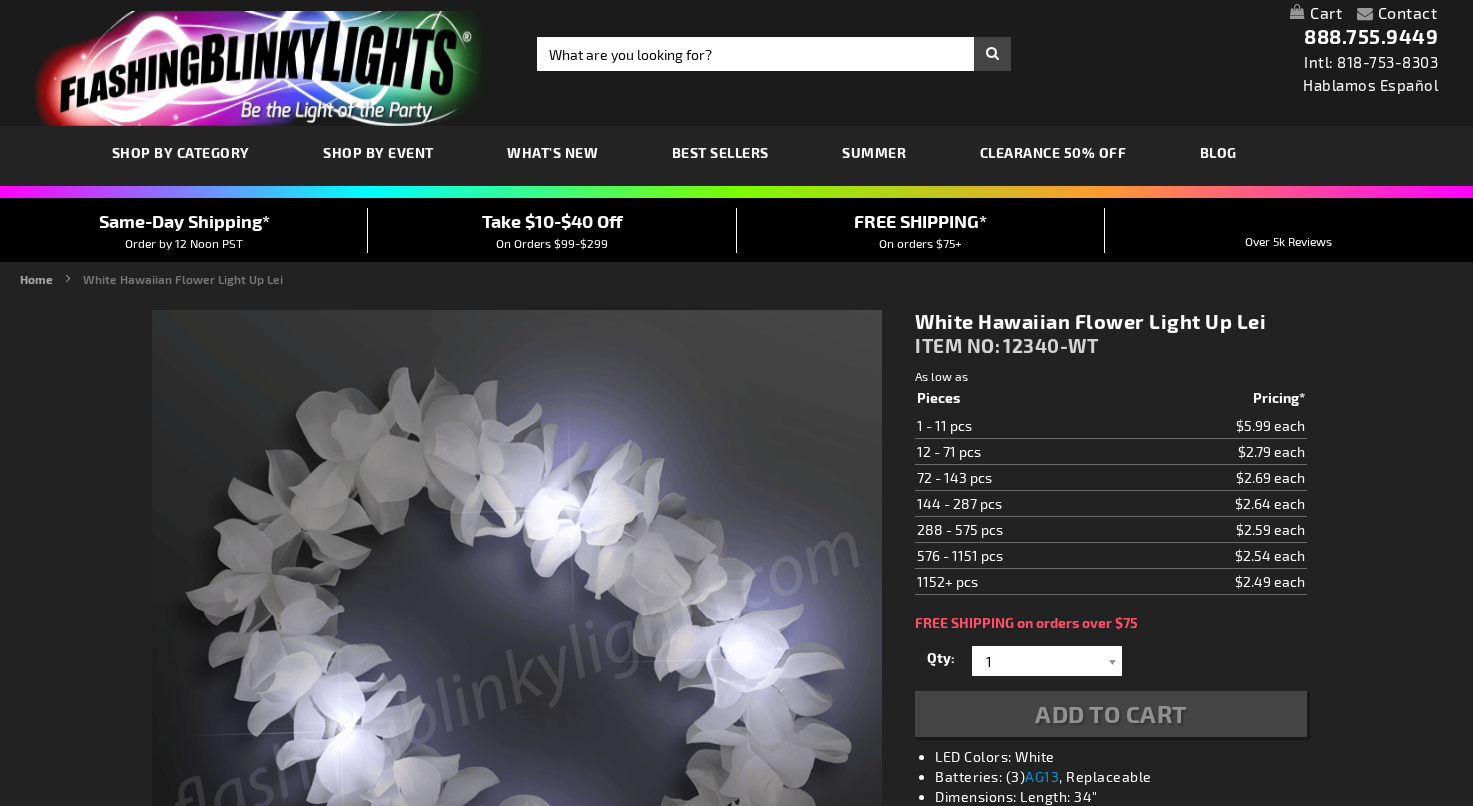 scroll, scrollTop: 0, scrollLeft: 0, axis: both 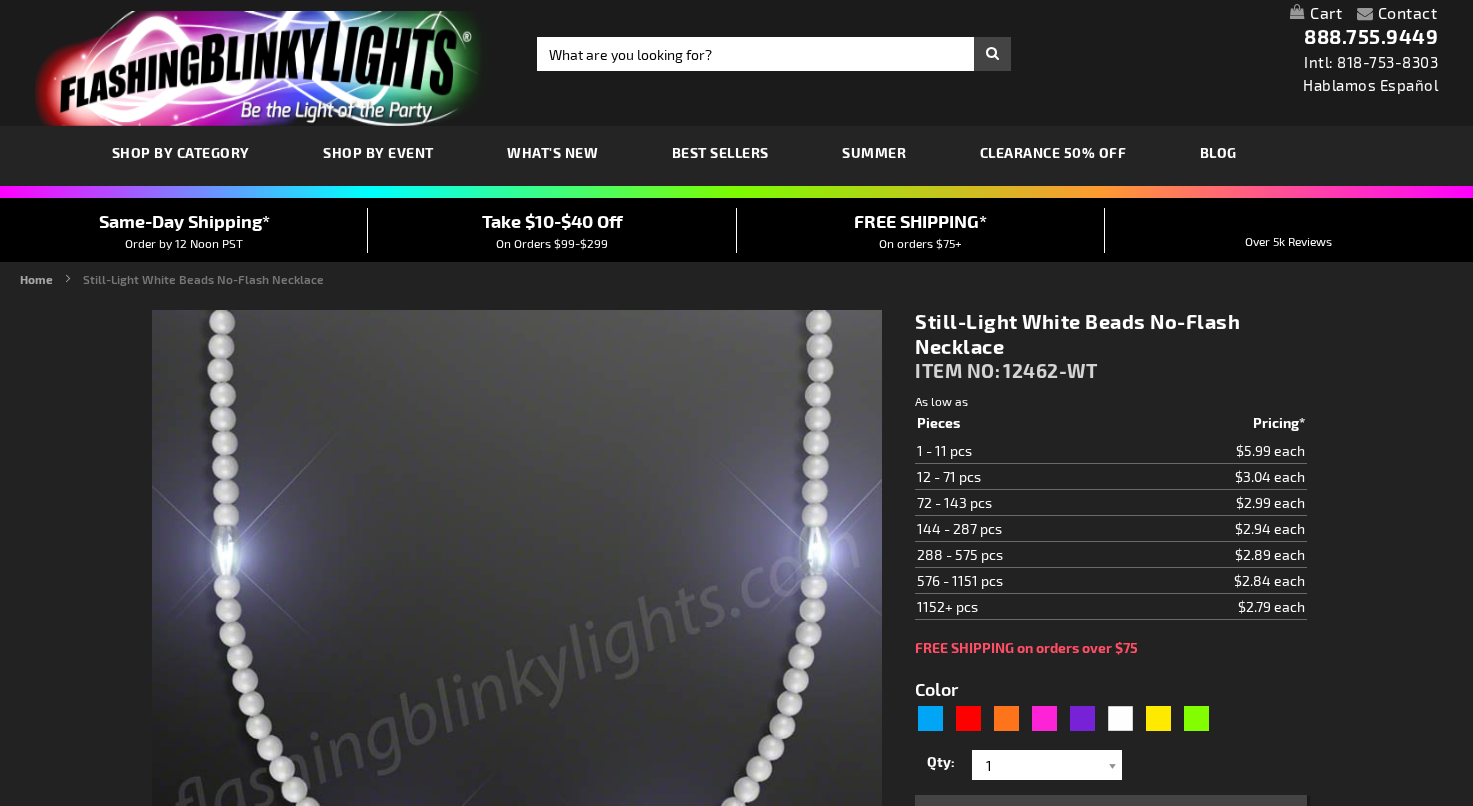 type on "5646" 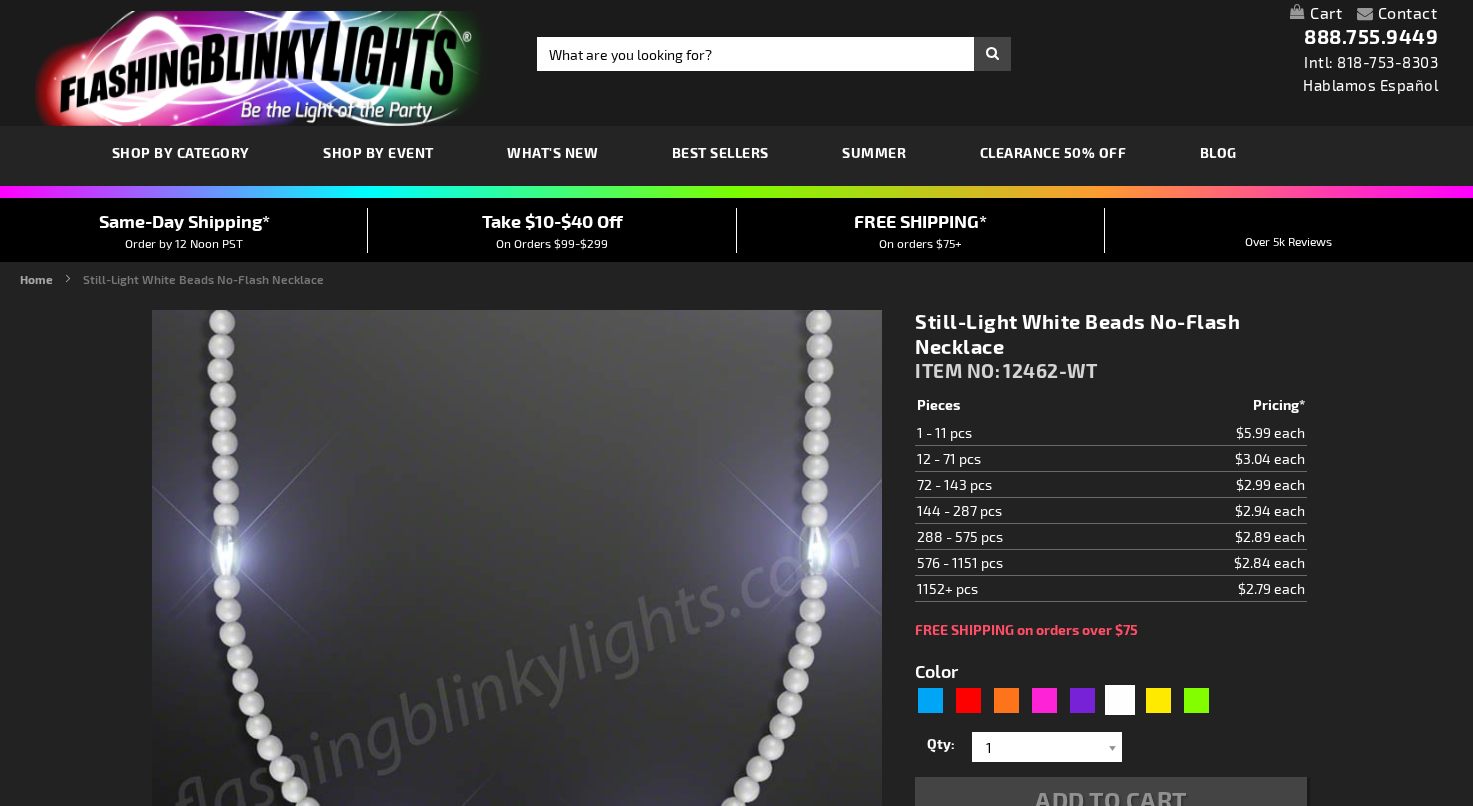 scroll, scrollTop: 0, scrollLeft: 0, axis: both 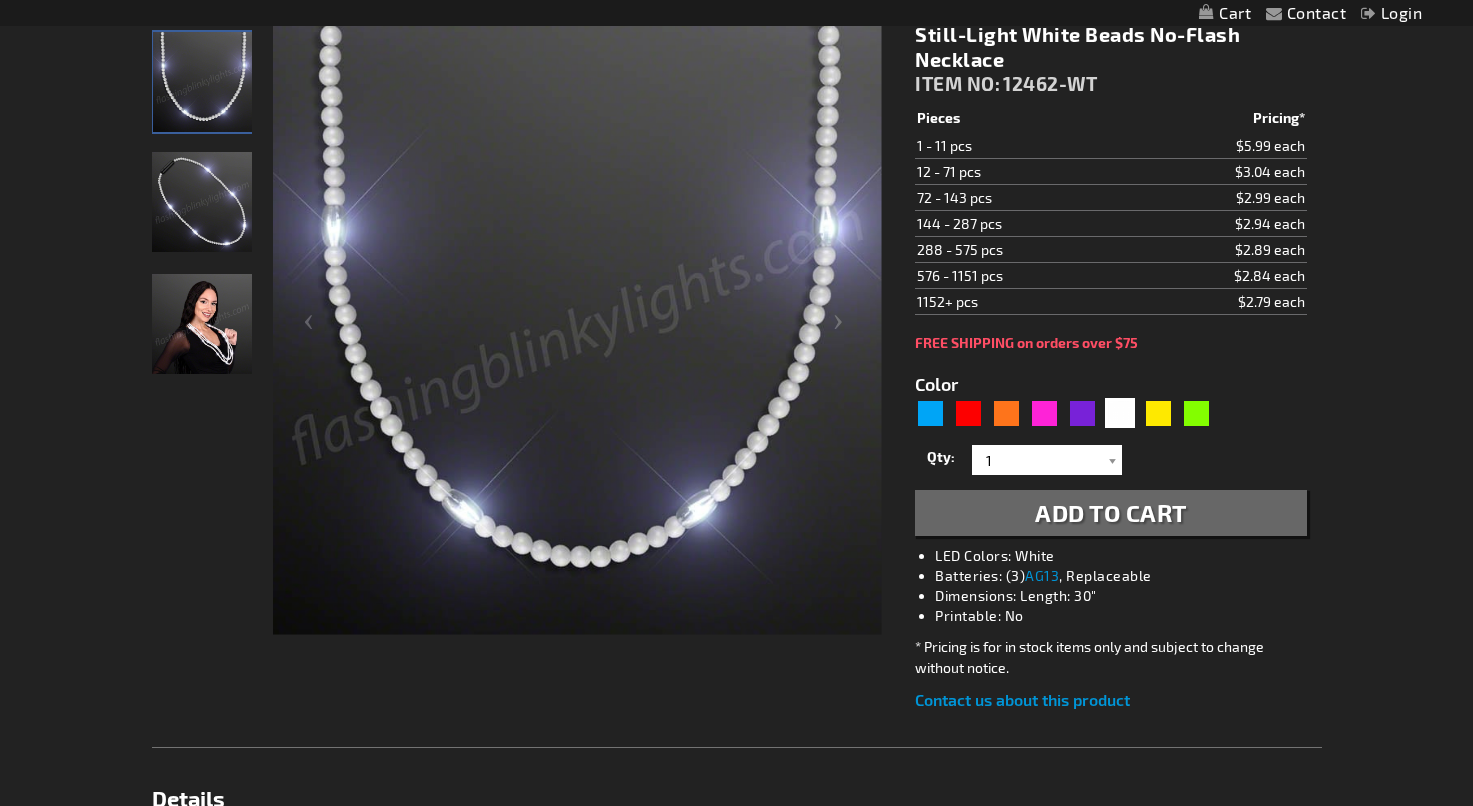 click at bounding box center [202, 324] 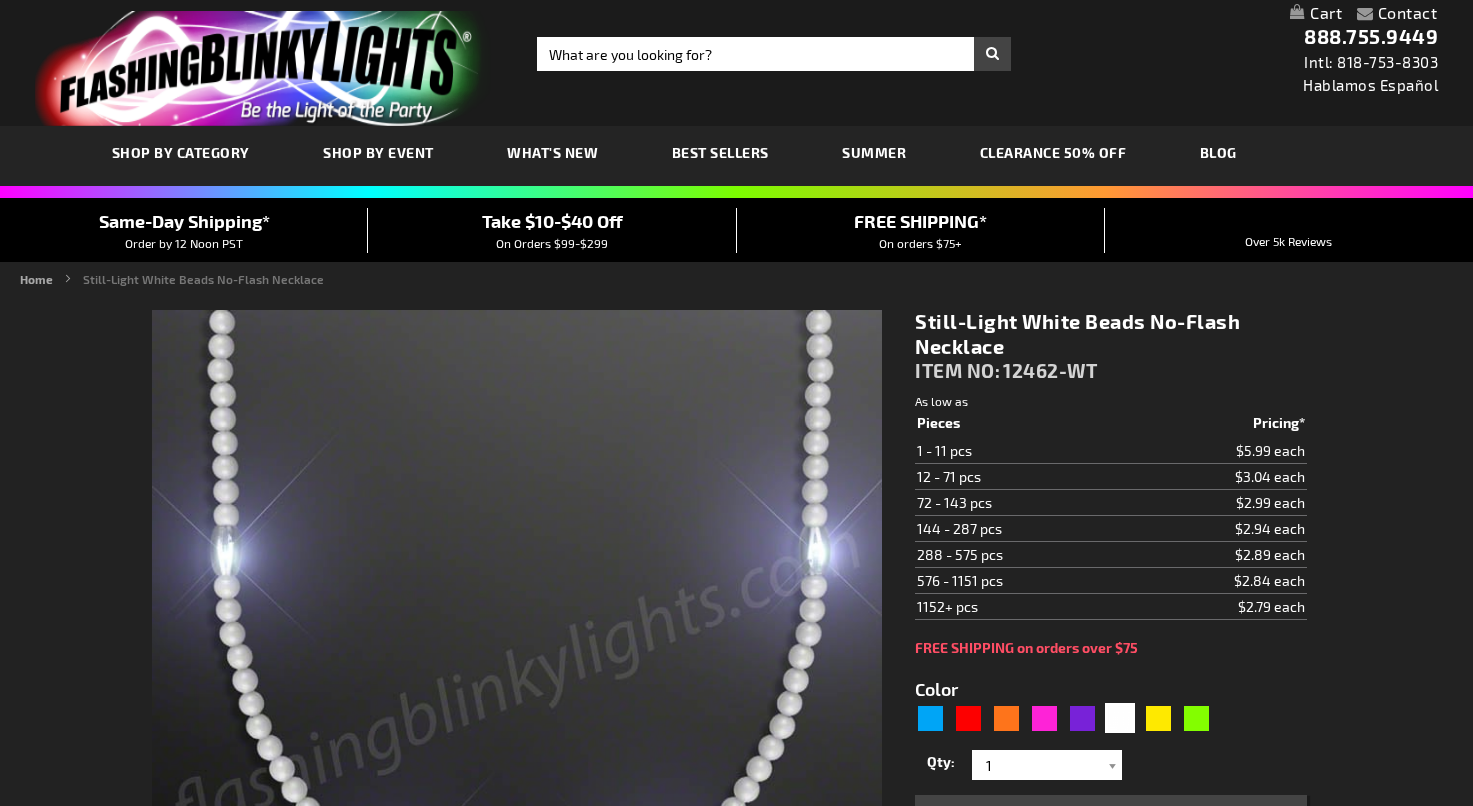 scroll, scrollTop: 0, scrollLeft: 0, axis: both 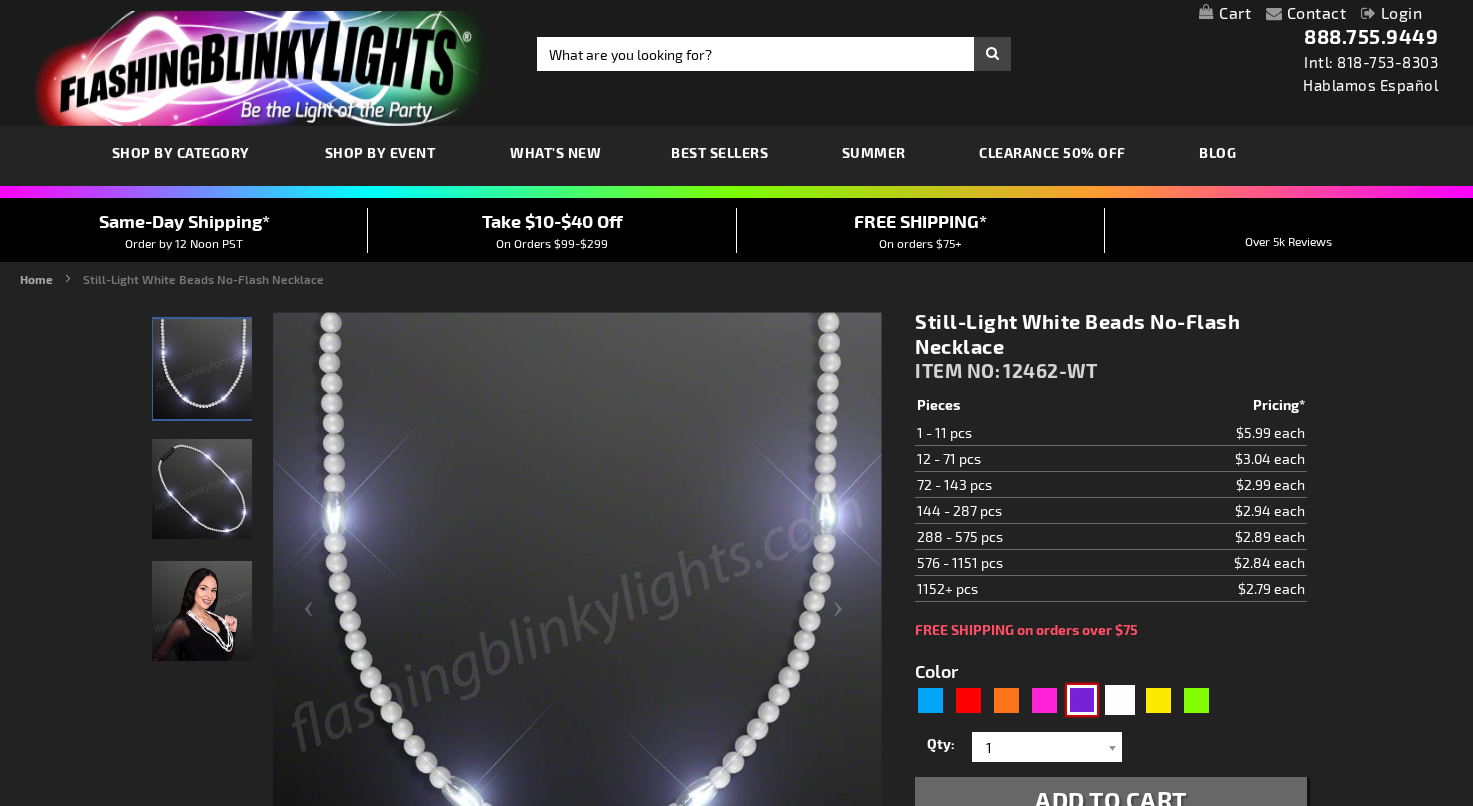 click at bounding box center (1082, 700) 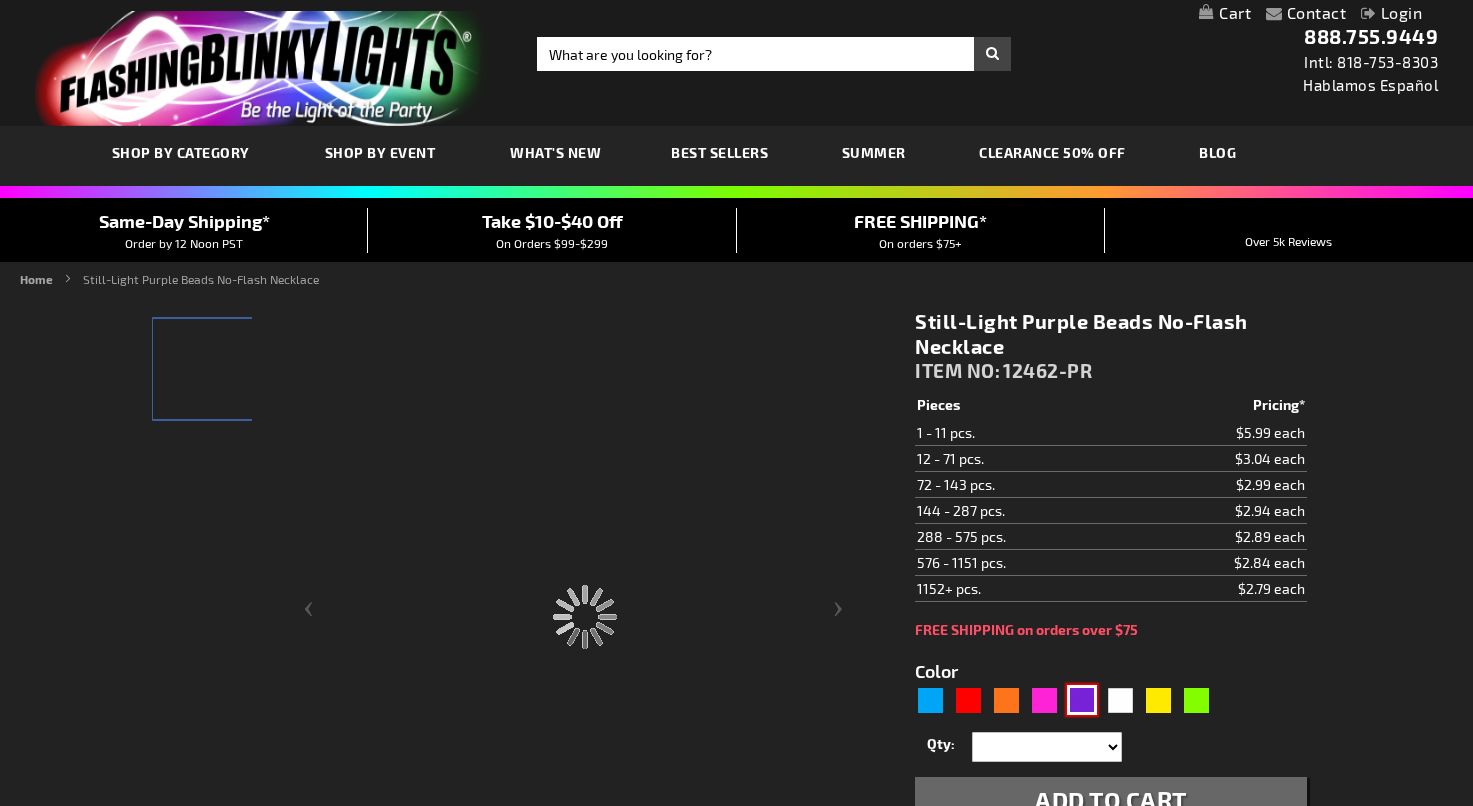 type on "12462-PR" 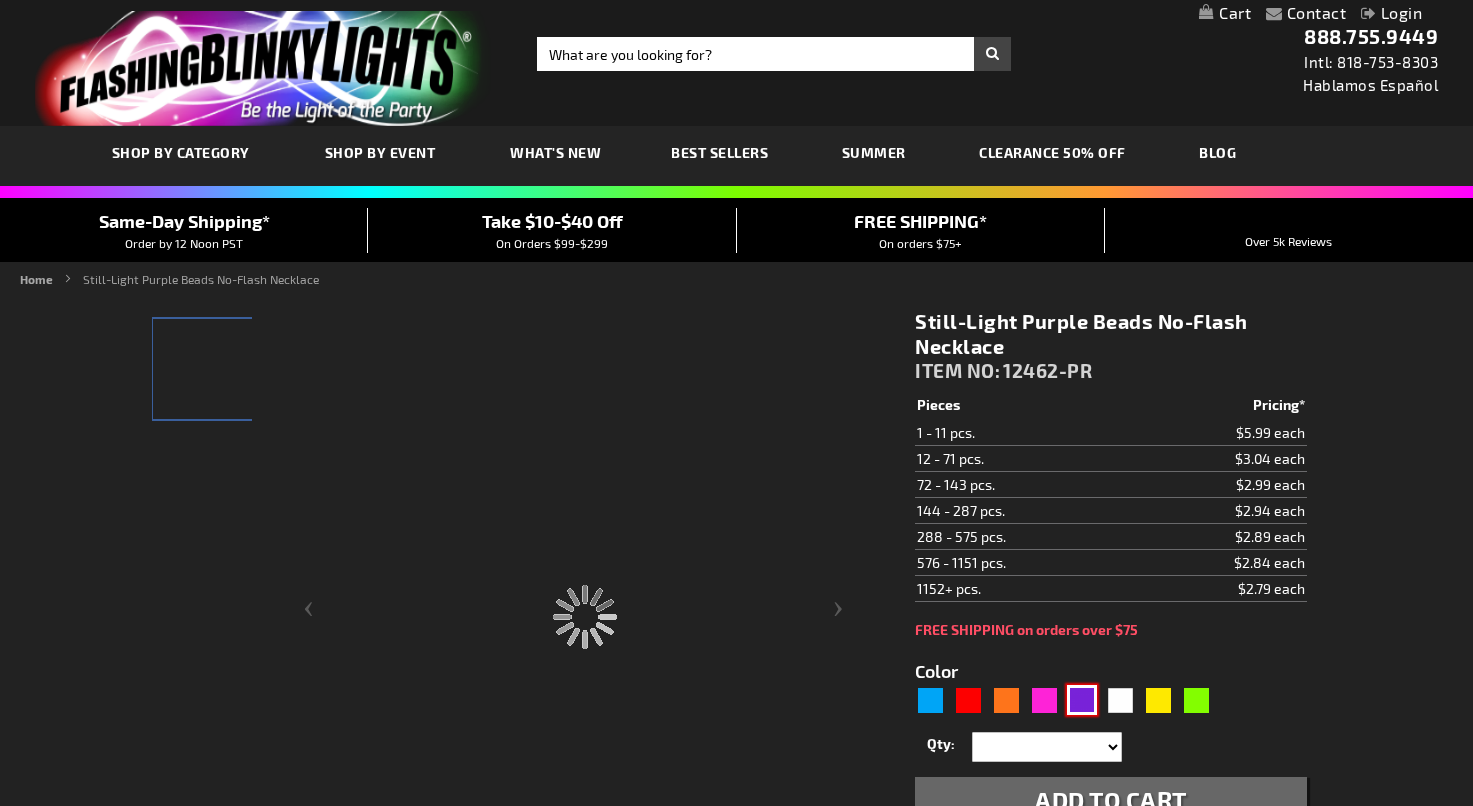 type on "Customize - Still-Light Purple Beads No-Flash Necklace - ITEM NO: 12462-PR" 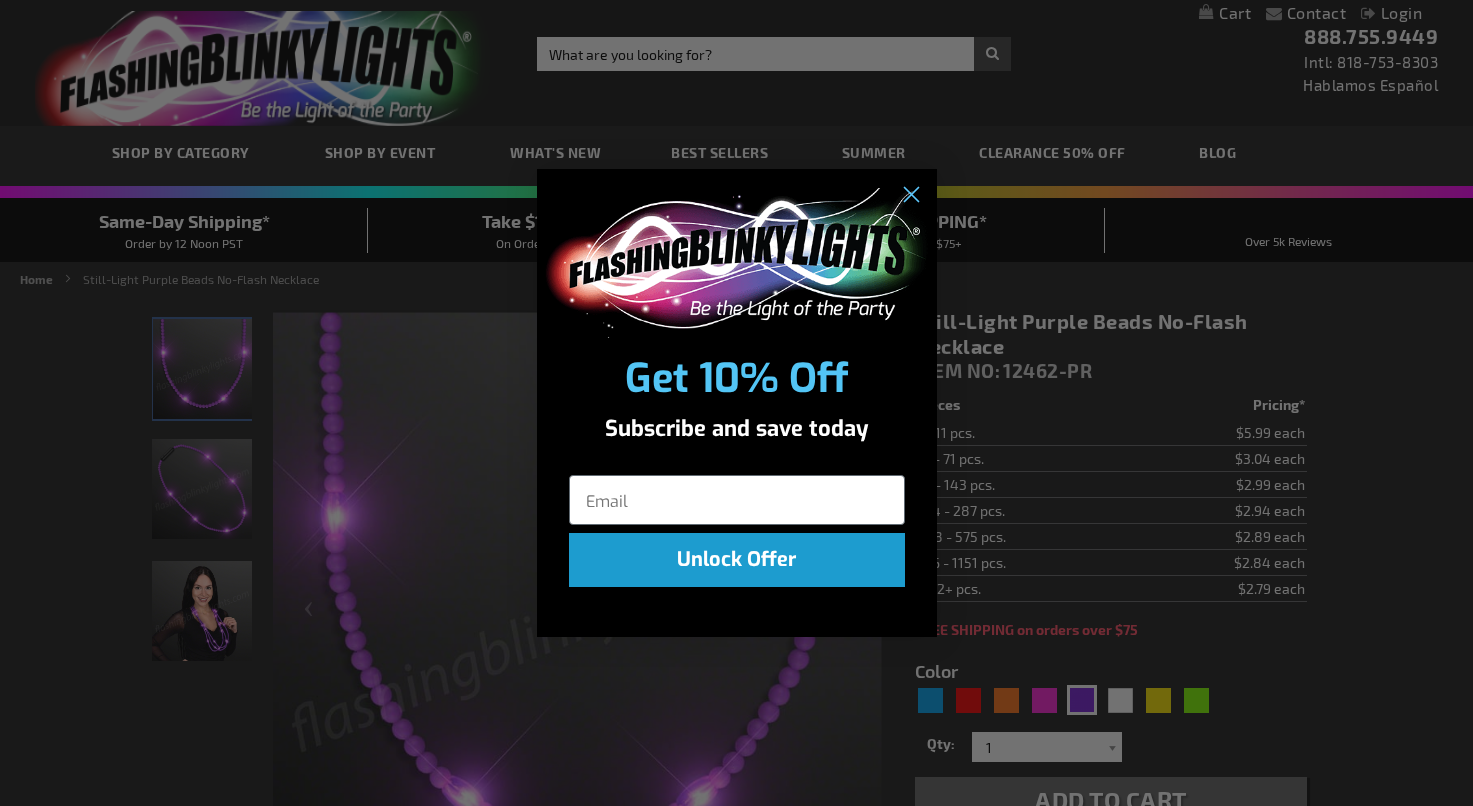 click on "Close dialog Get 10% Off Subscribe and save today Unlock Offer Submit" at bounding box center [736, 403] 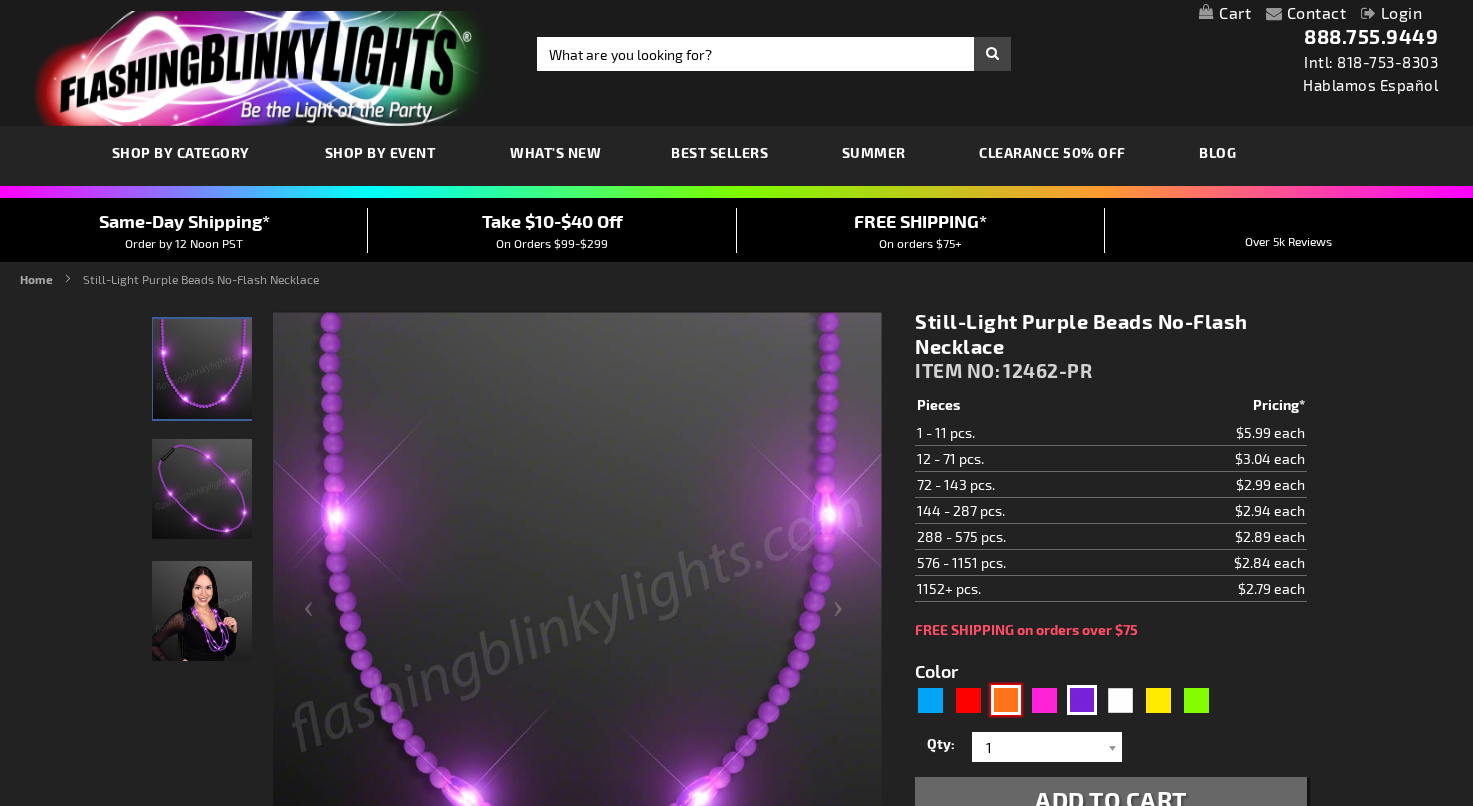 click at bounding box center (1006, 700) 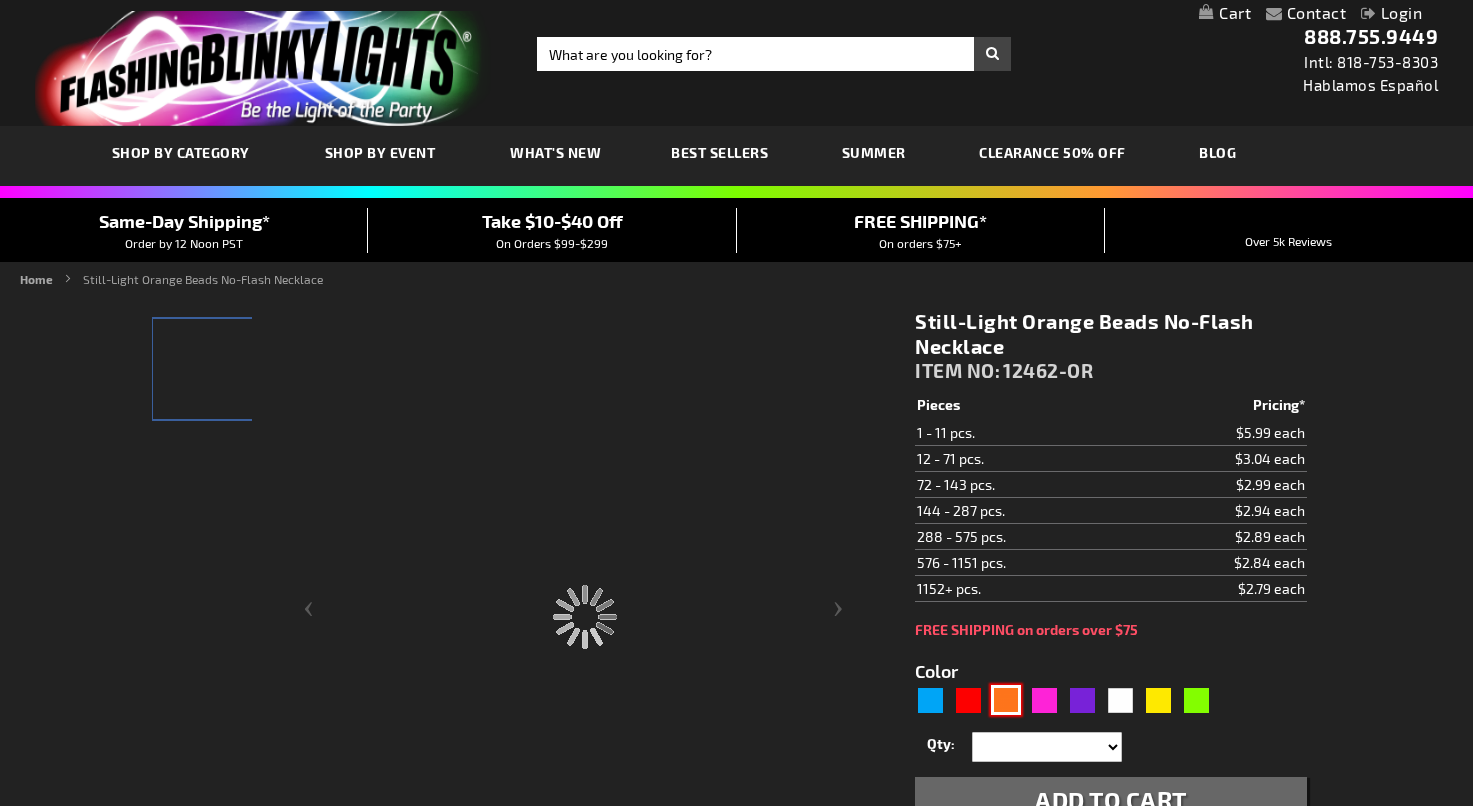 type on "12462-OR" 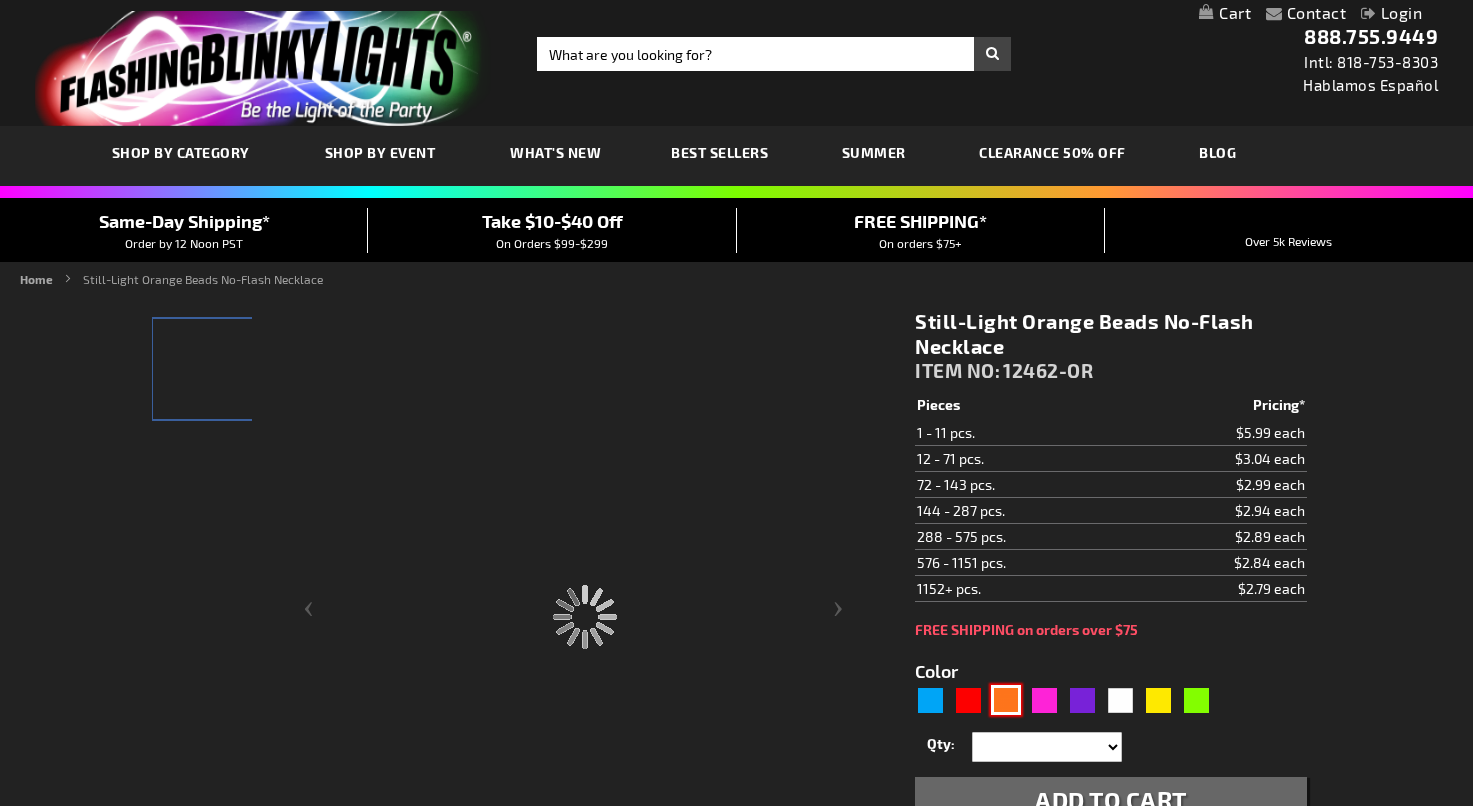 type on "Customize - Still-Light Orange Beads No-Flash Necklace - ITEM NO: 12462-OR" 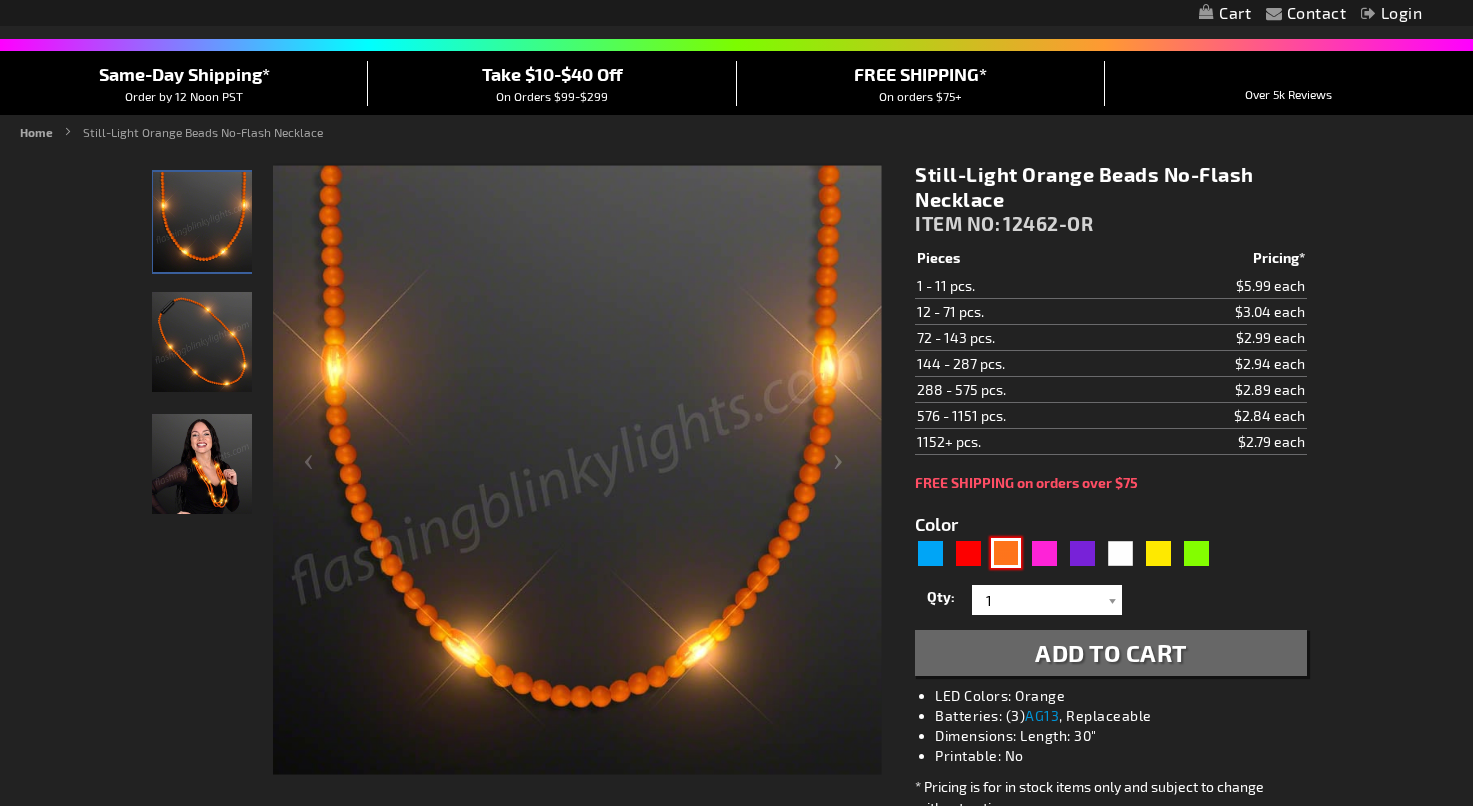 scroll, scrollTop: 148, scrollLeft: 0, axis: vertical 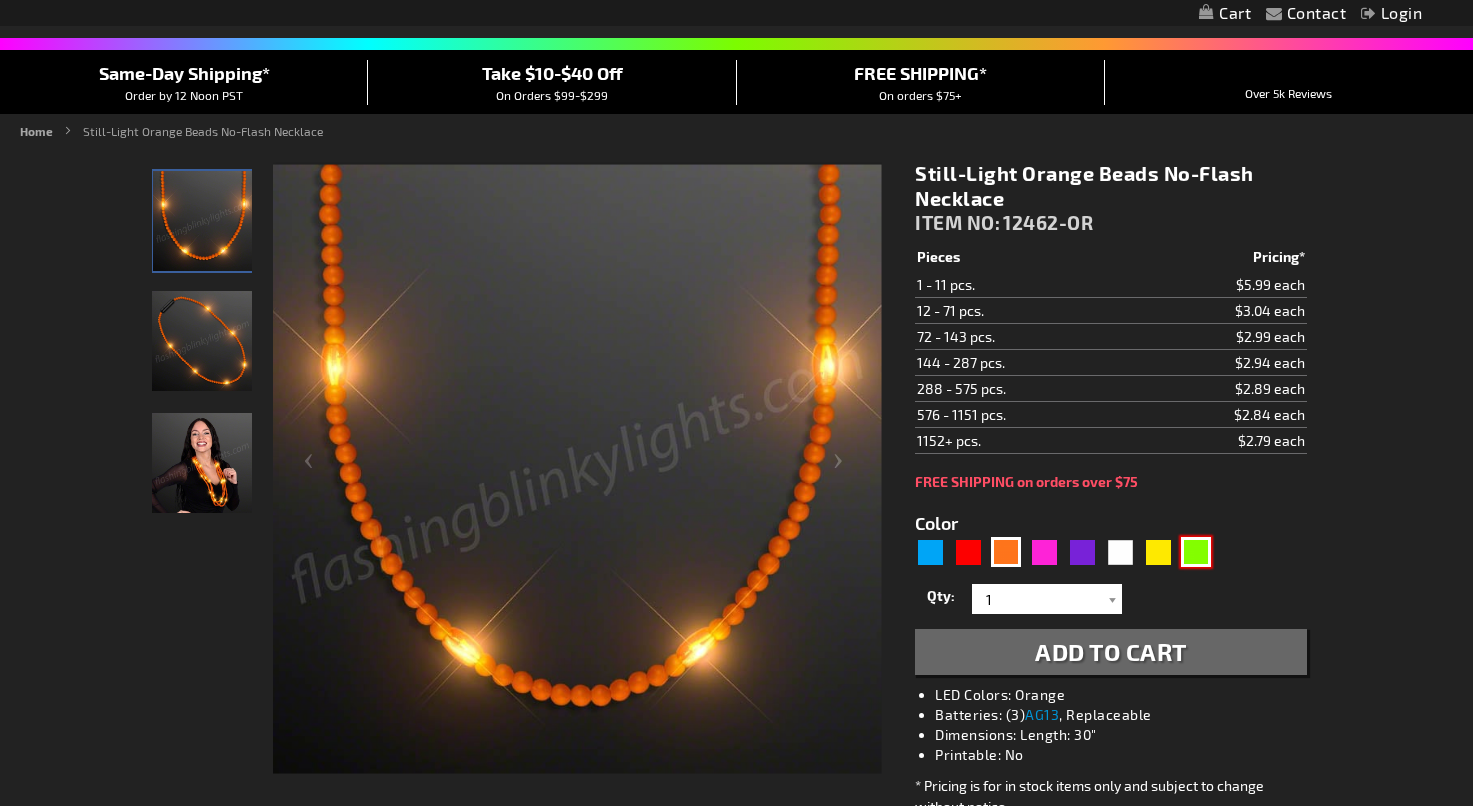 click at bounding box center (1196, 552) 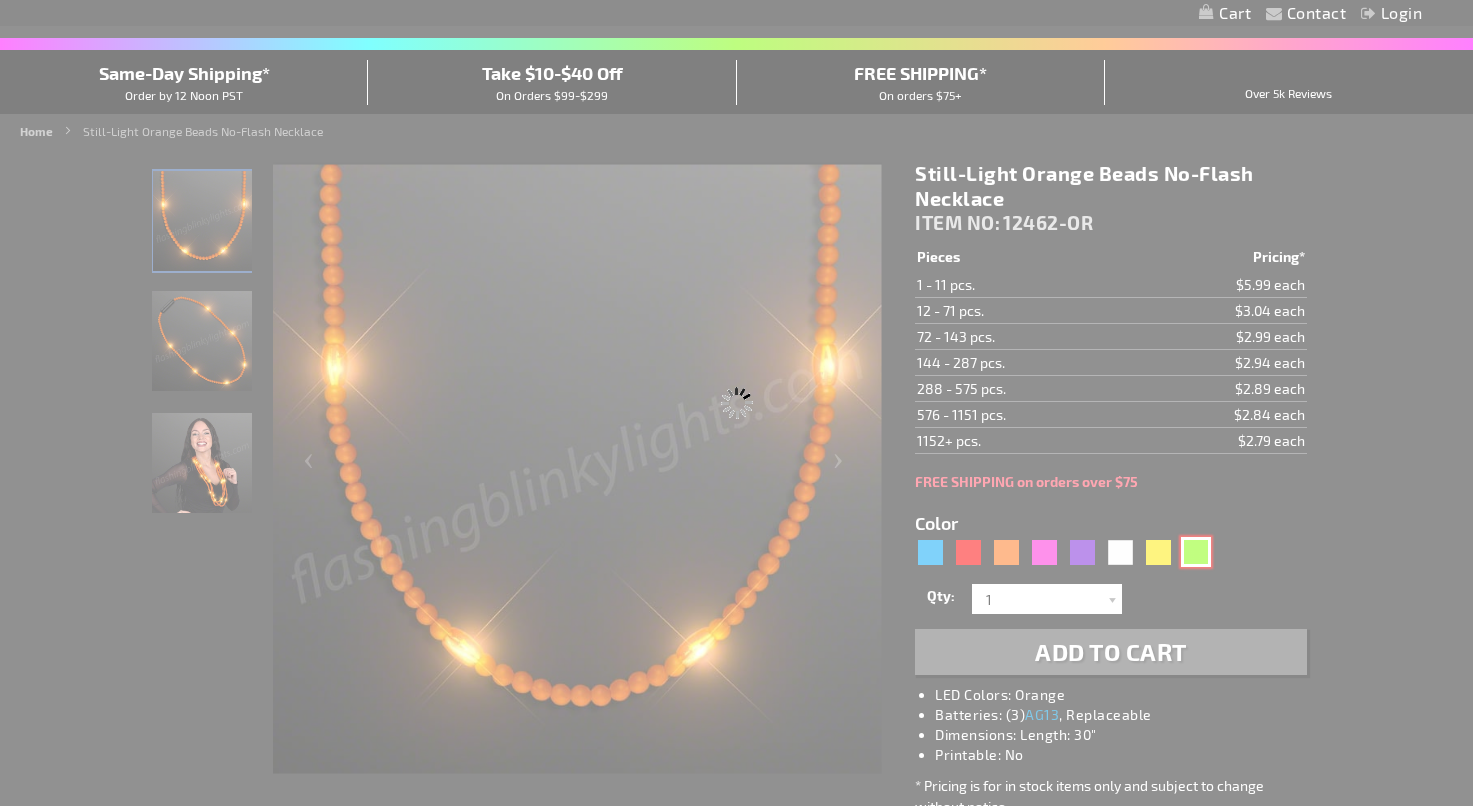 type on "12462-GN" 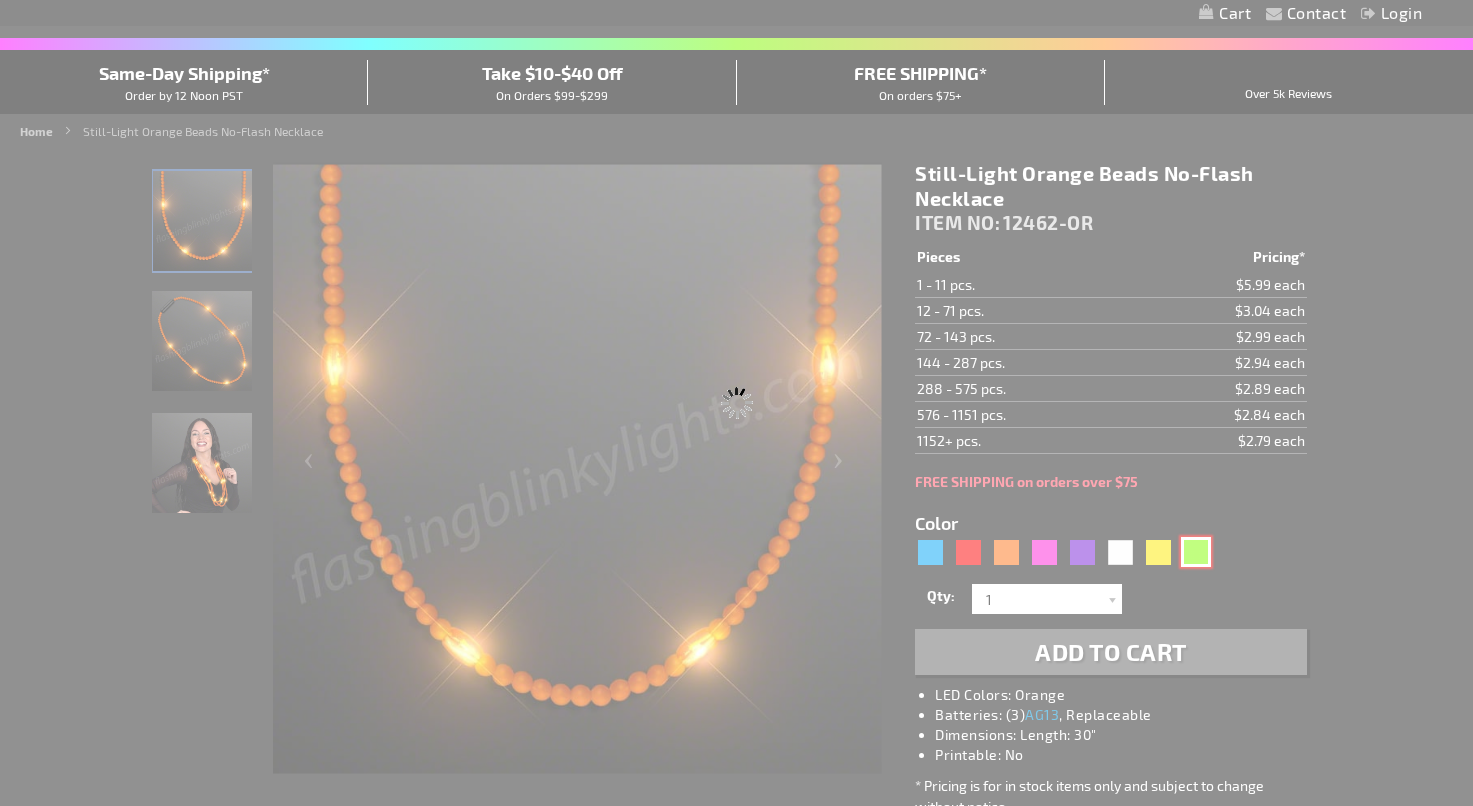 type on "Customize - Still-Light Green Beads No-Flash Necklace - ITEM NO: 12462-GN" 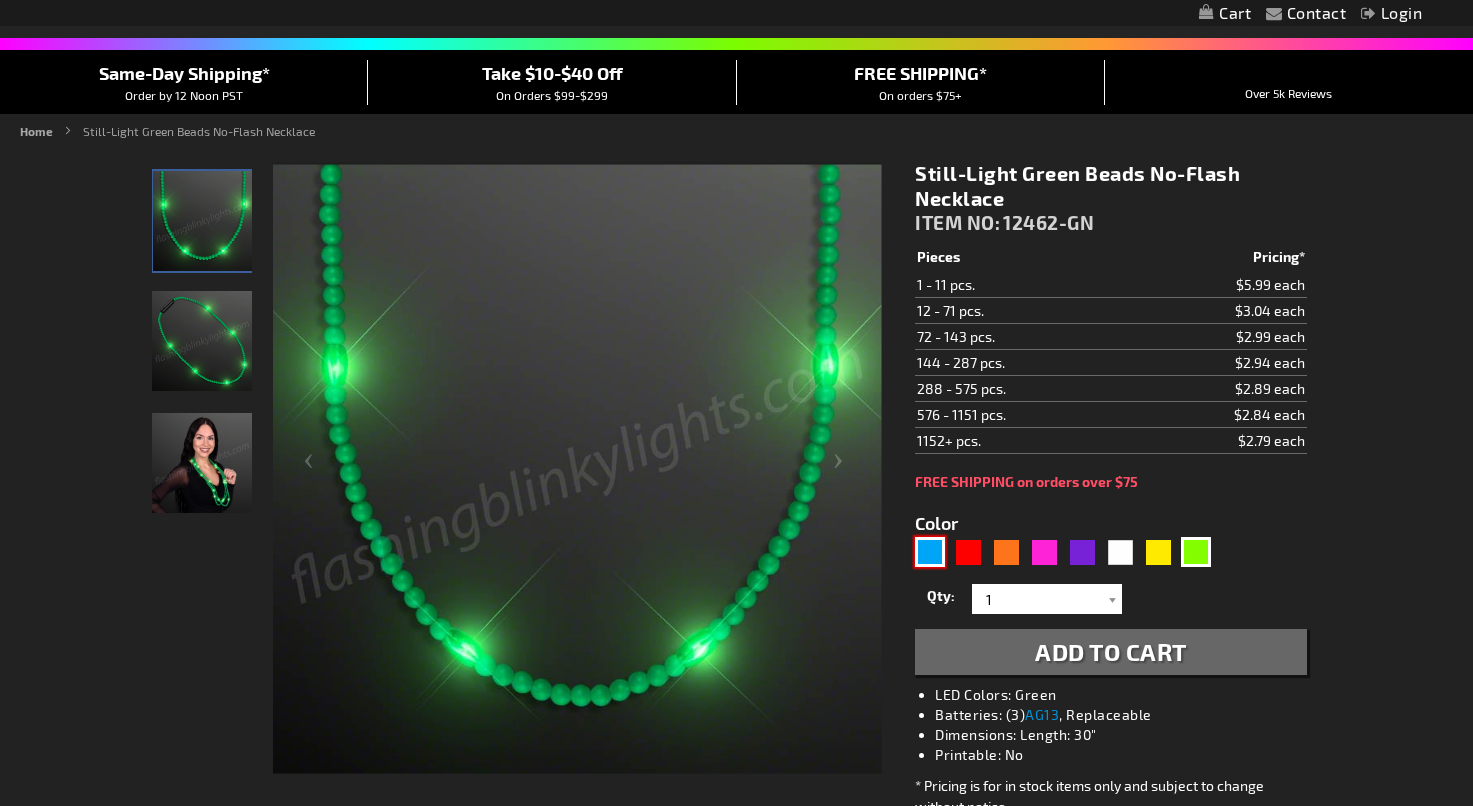 click at bounding box center [930, 552] 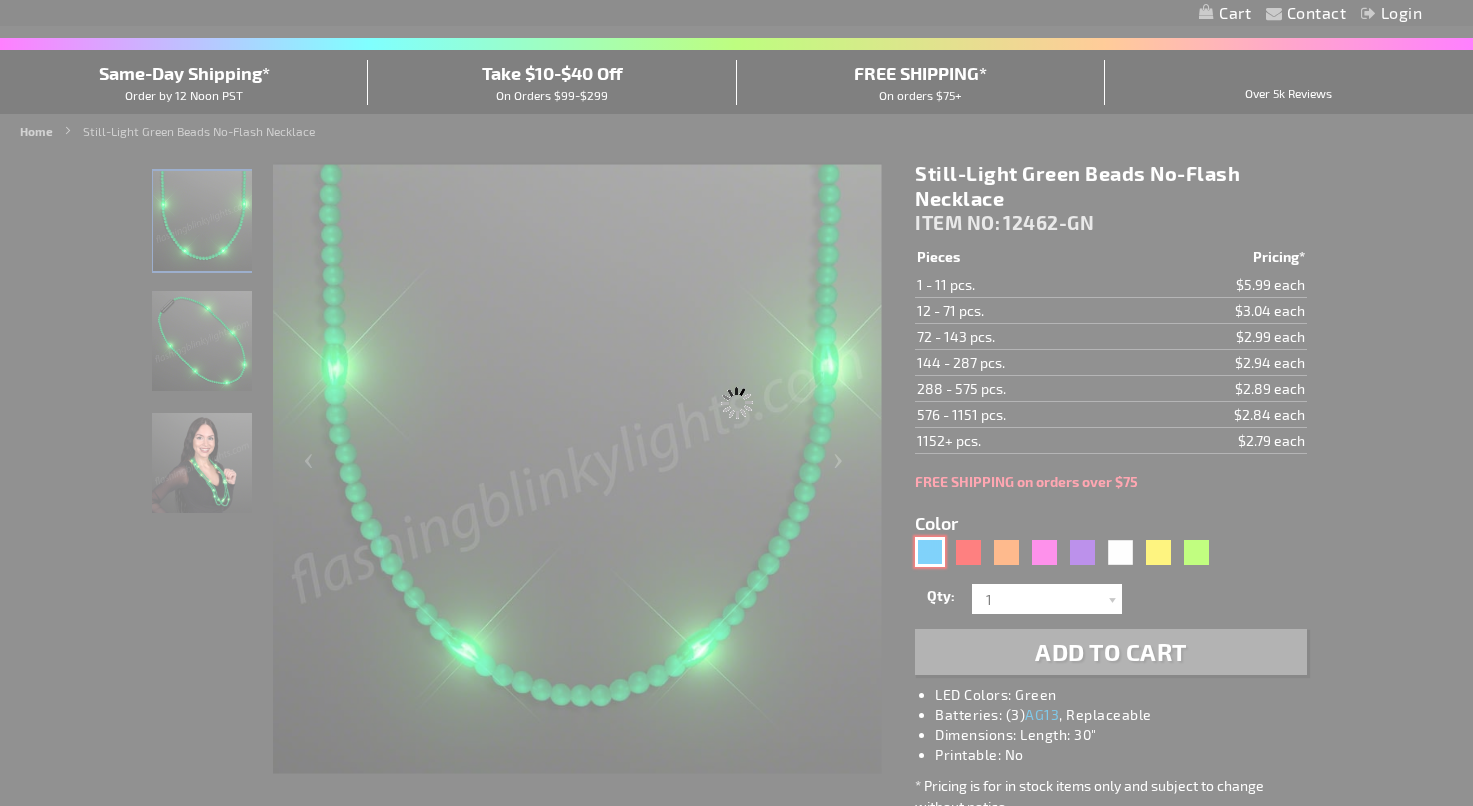 type on "12462-BL" 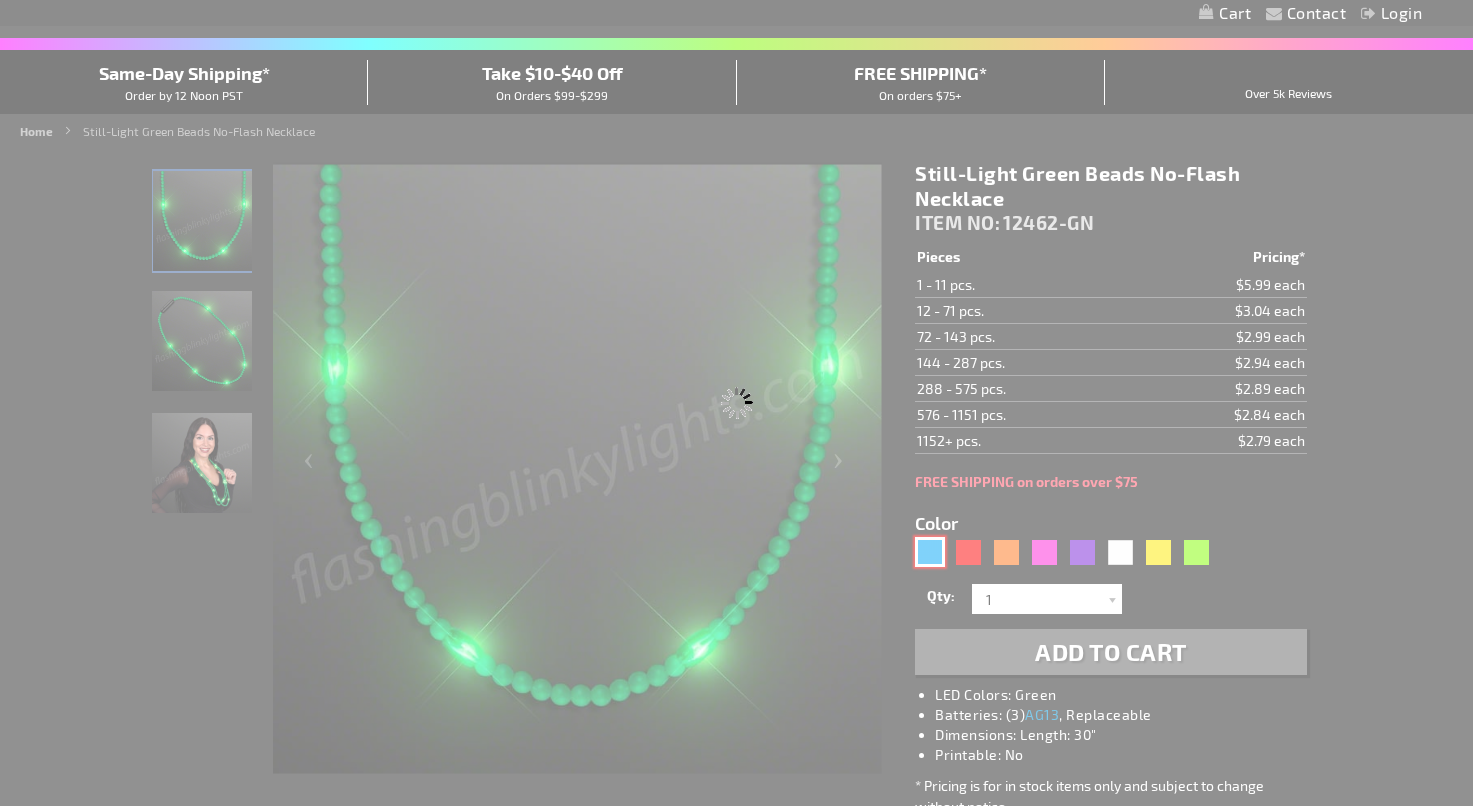 type on "Customize - Still-Light Blue Beads No-Flash Necklace - ITEM NO: 12462-BL" 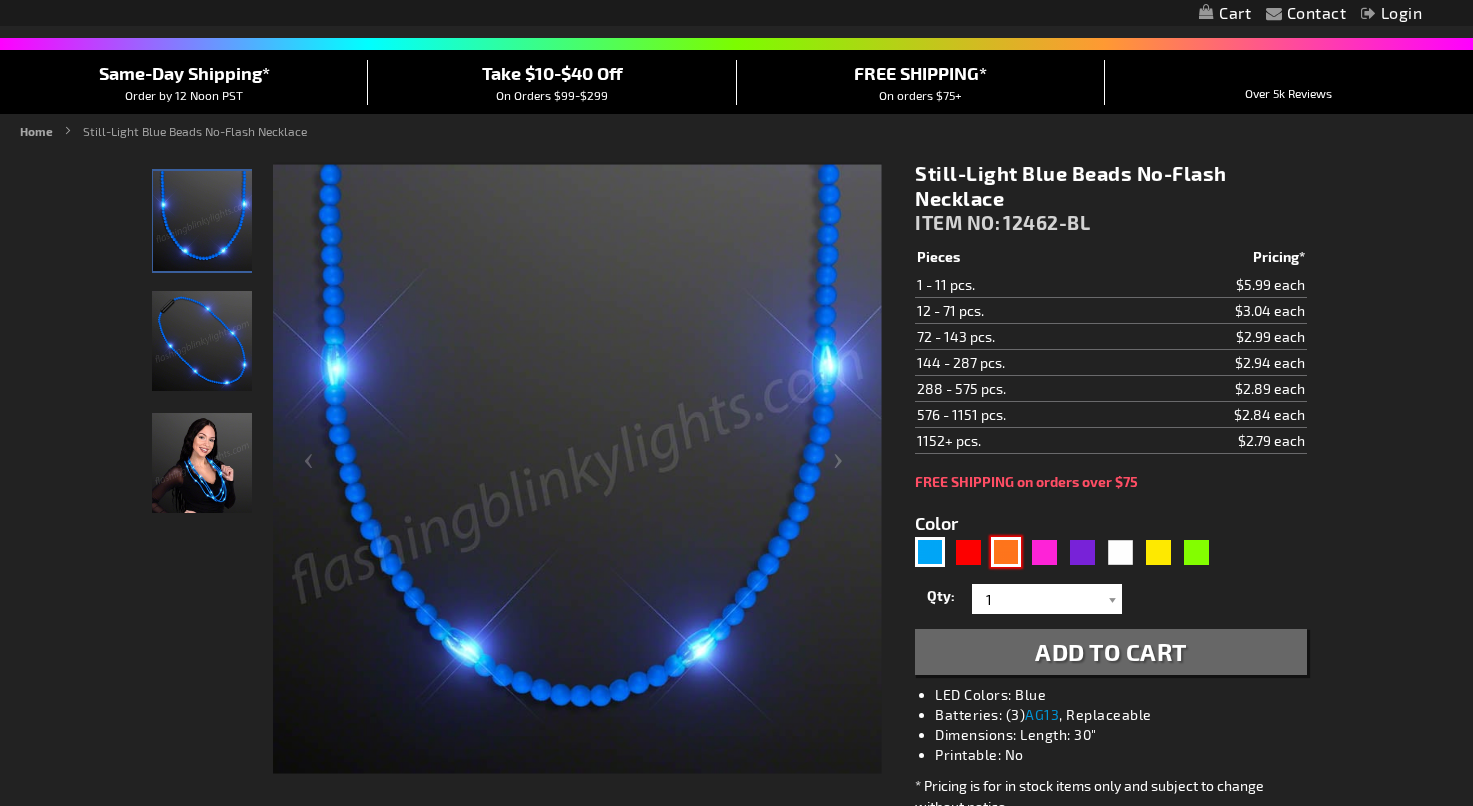 click at bounding box center (1006, 552) 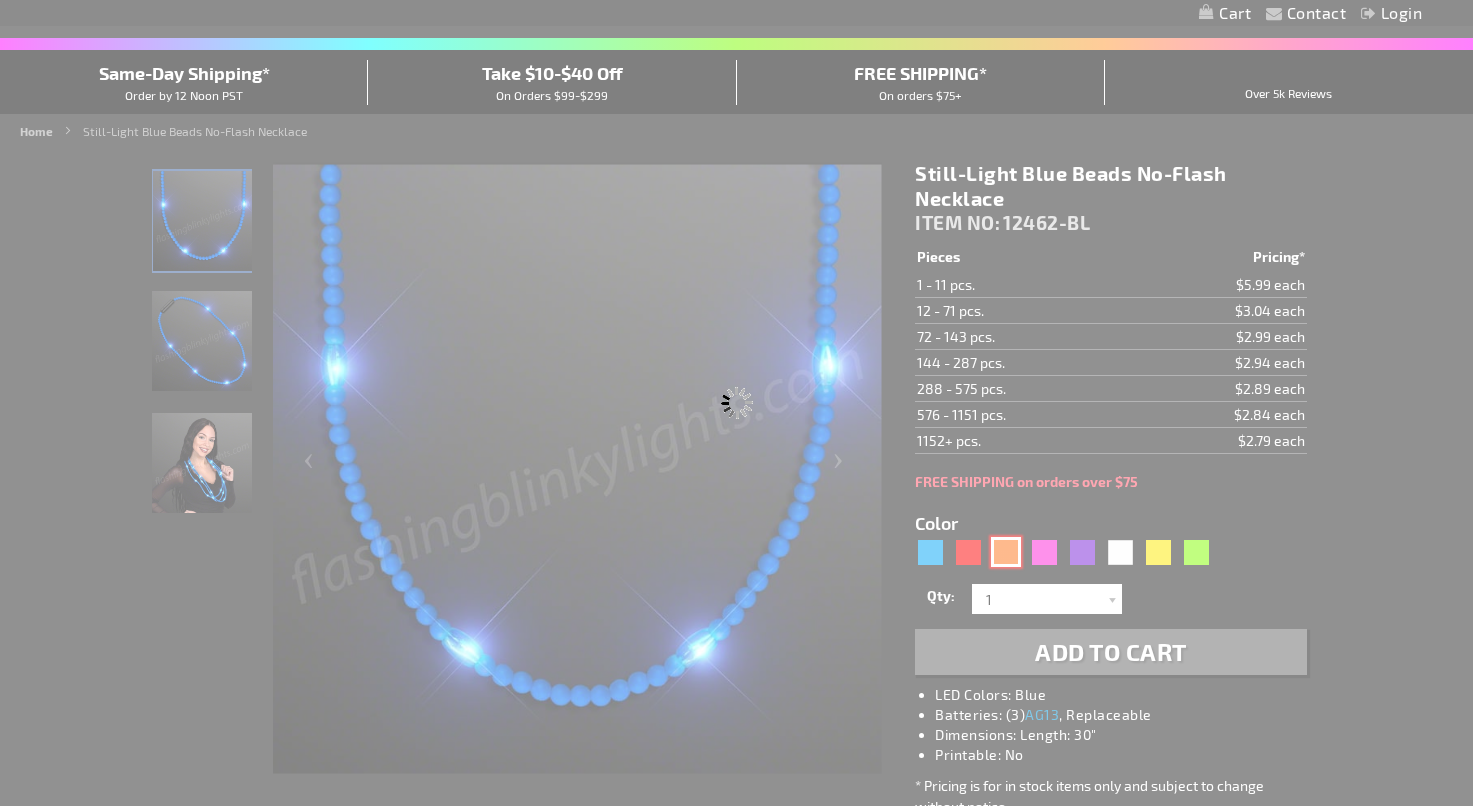 type on "12462-OR" 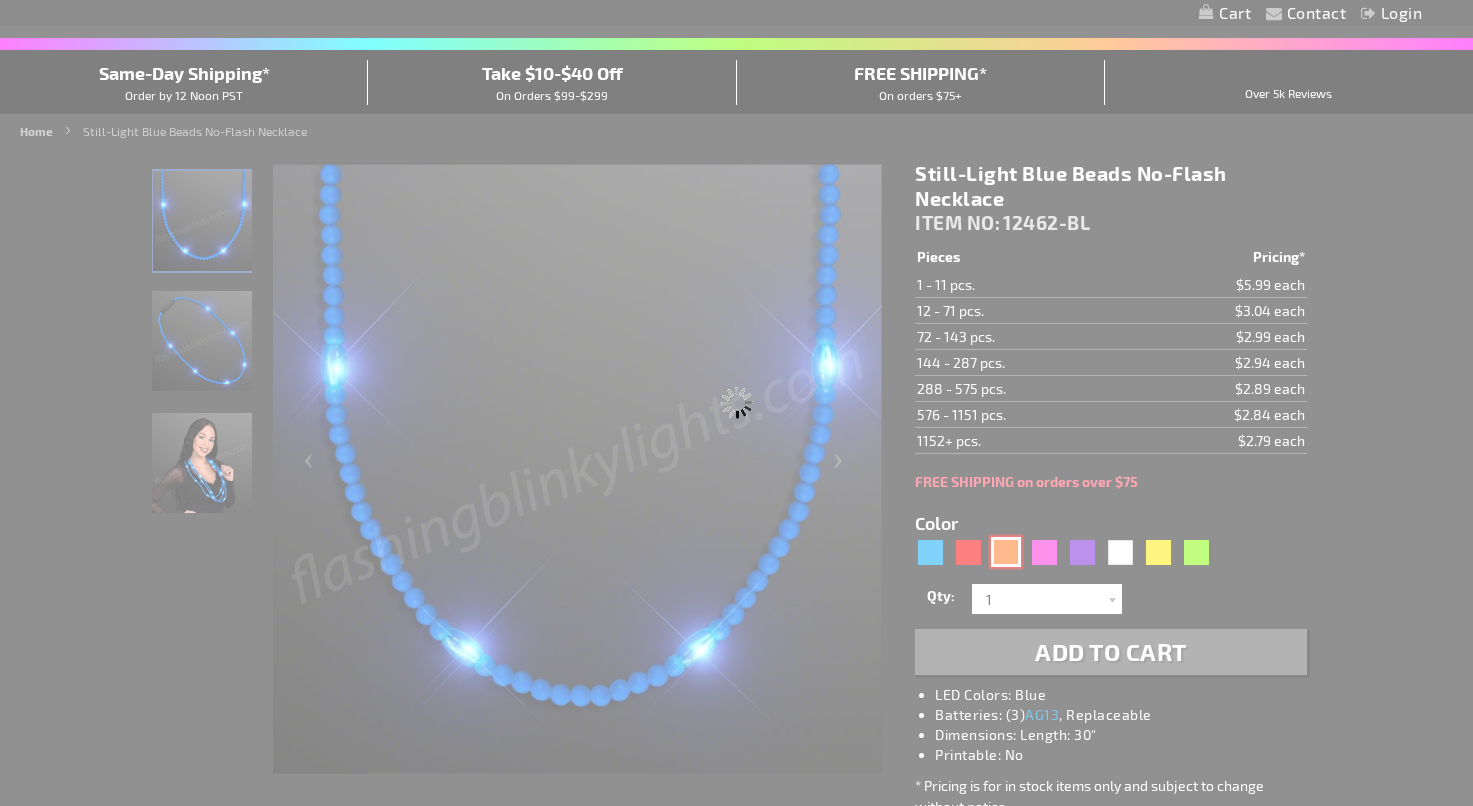 type on "Customize - Still-Light Orange Beads No-Flash Necklace - ITEM NO: 12462-OR" 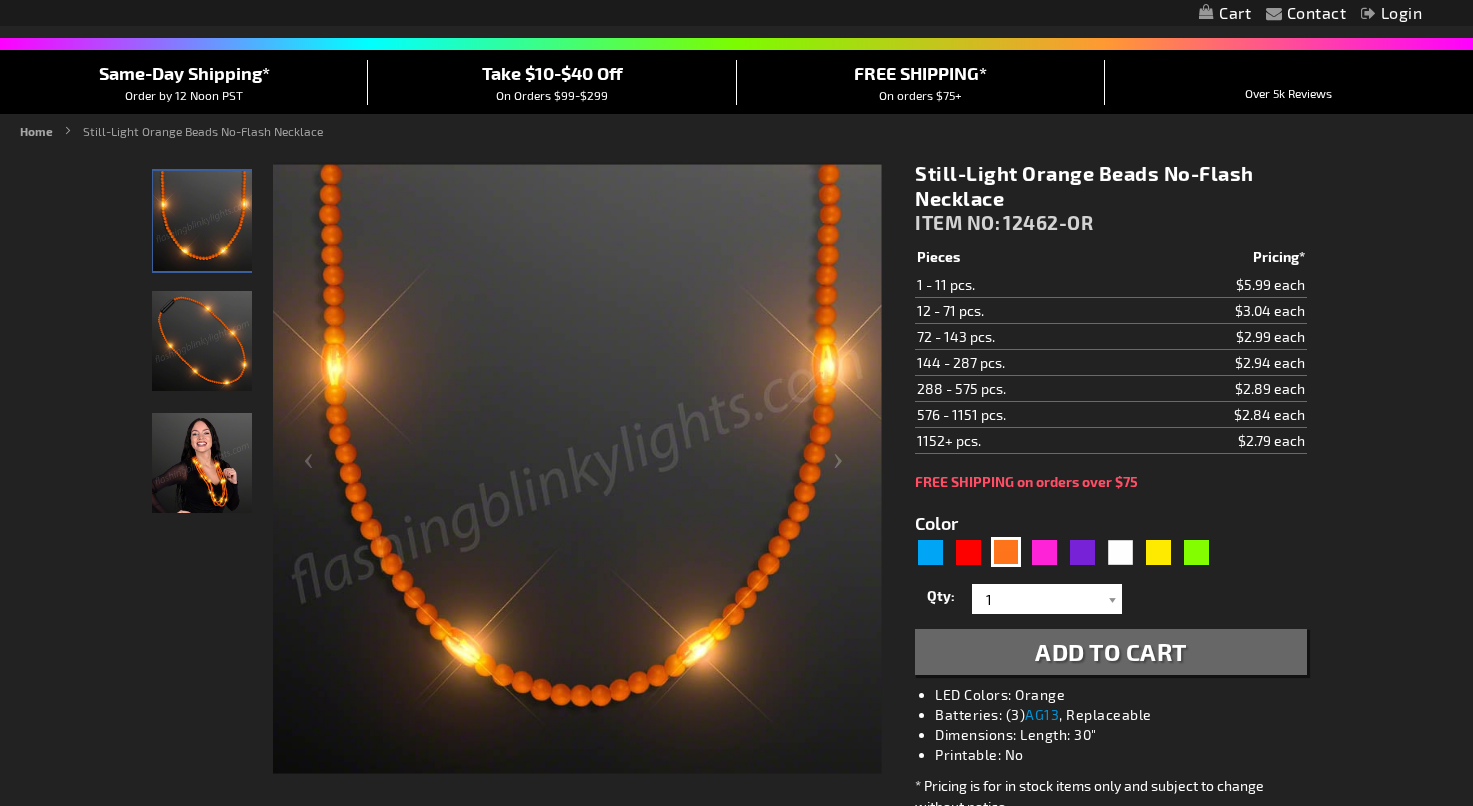 click on "Contact
Compare Products
Login
Skip to Content
My Cart
My Cart
Close
You have no items in your shopping cart.
Toggle Nav
Search
Search
×
Search" at bounding box center [736, 1003] 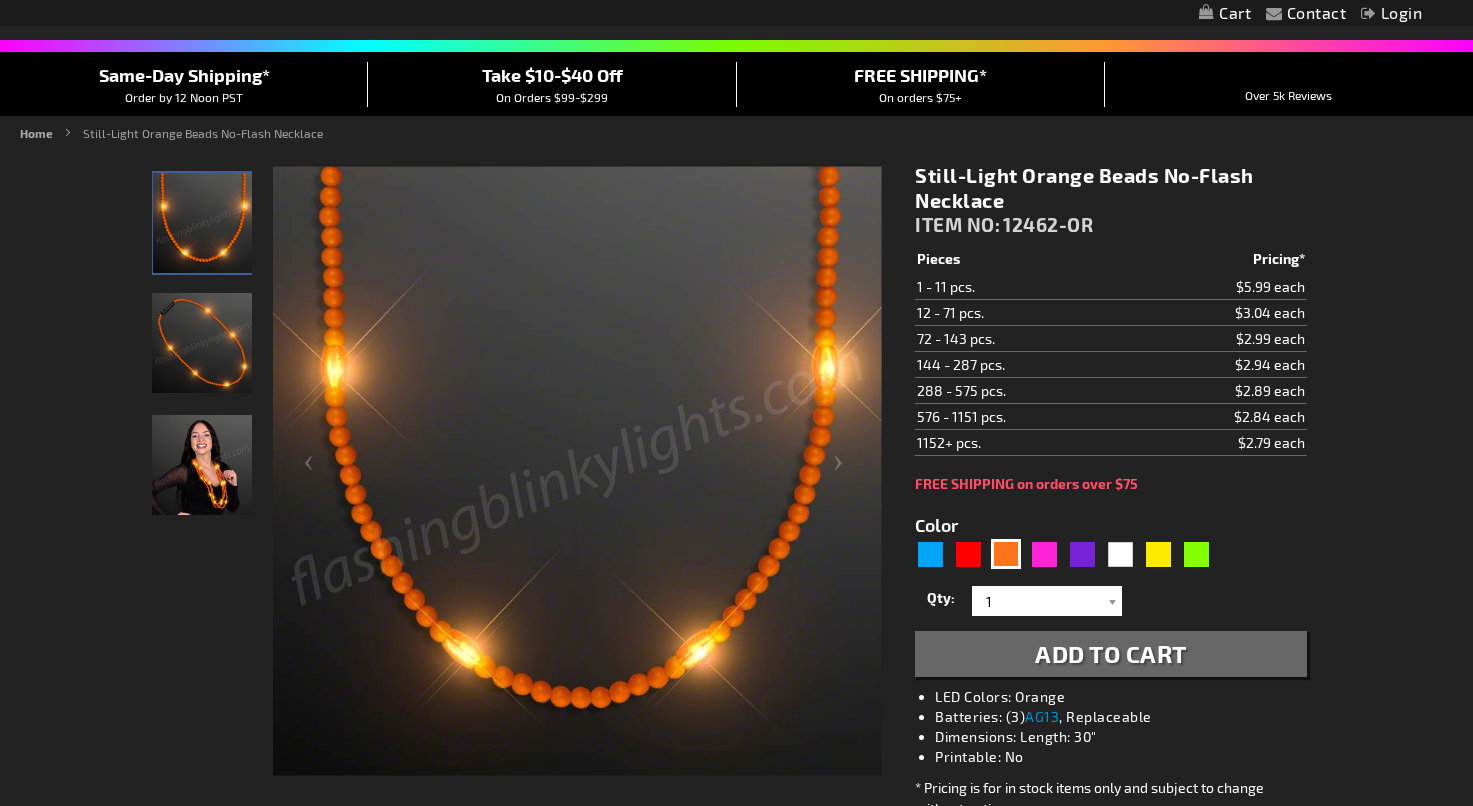 scroll, scrollTop: 152, scrollLeft: 0, axis: vertical 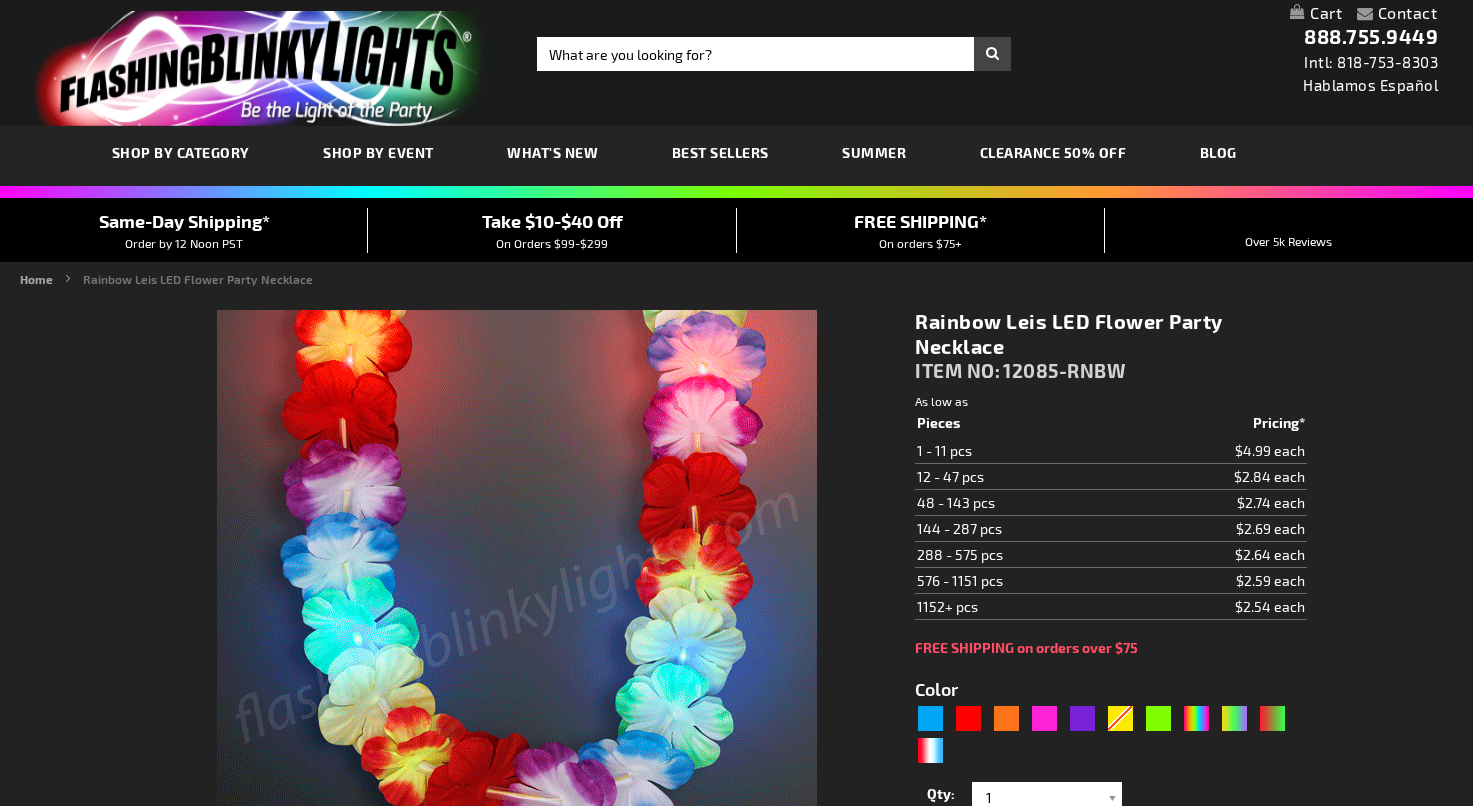 type on "5635" 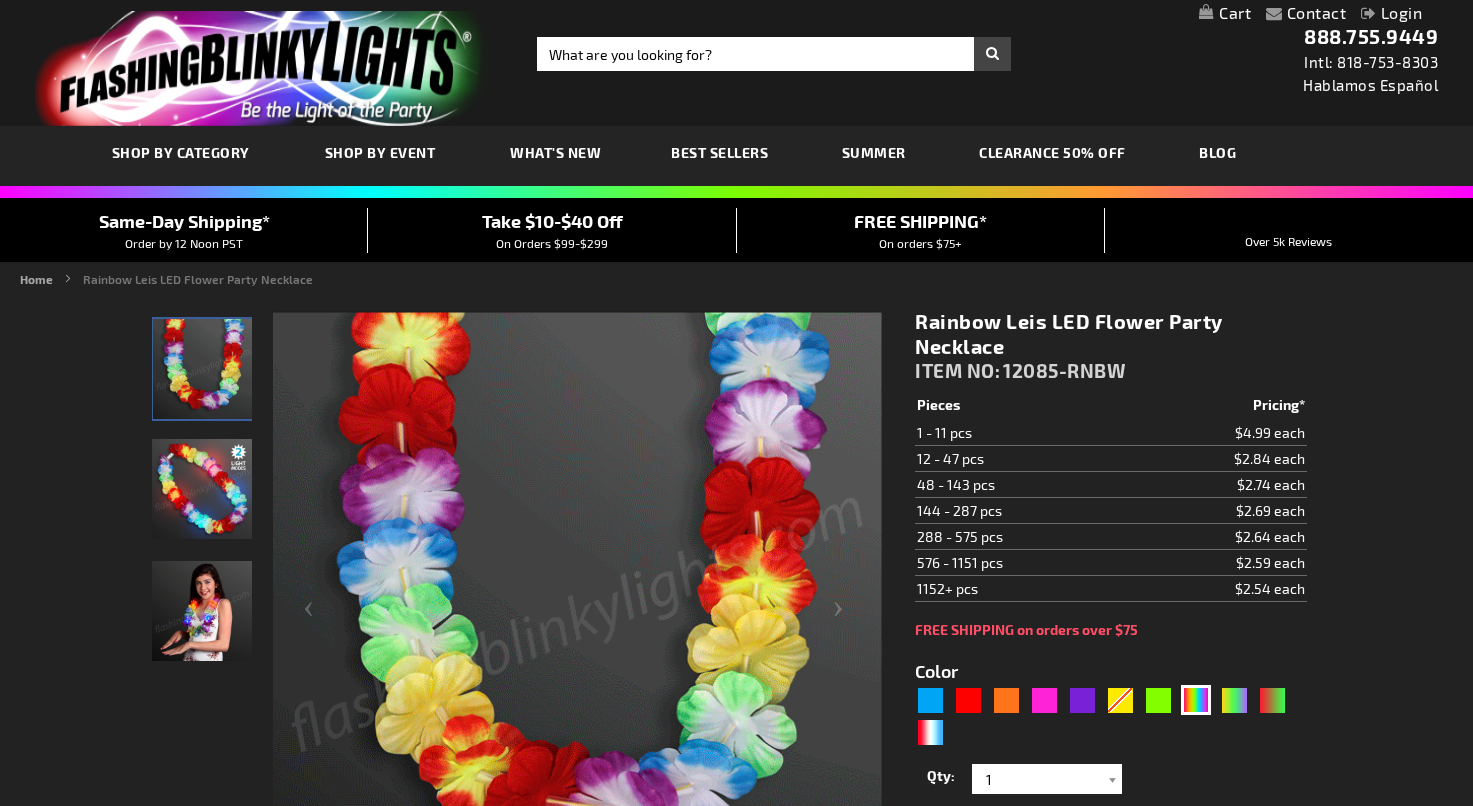 scroll, scrollTop: 0, scrollLeft: 0, axis: both 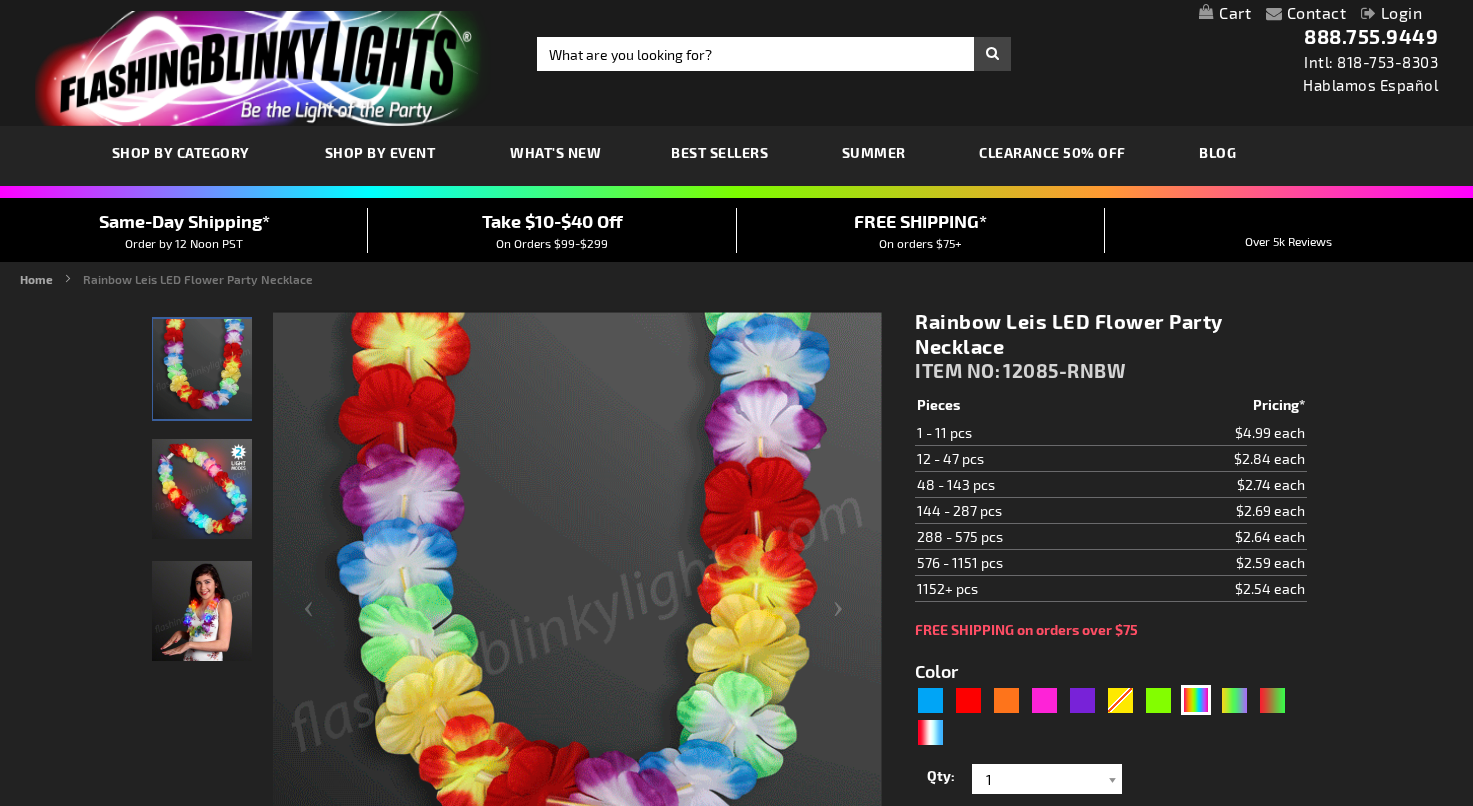 click at bounding box center (202, 489) 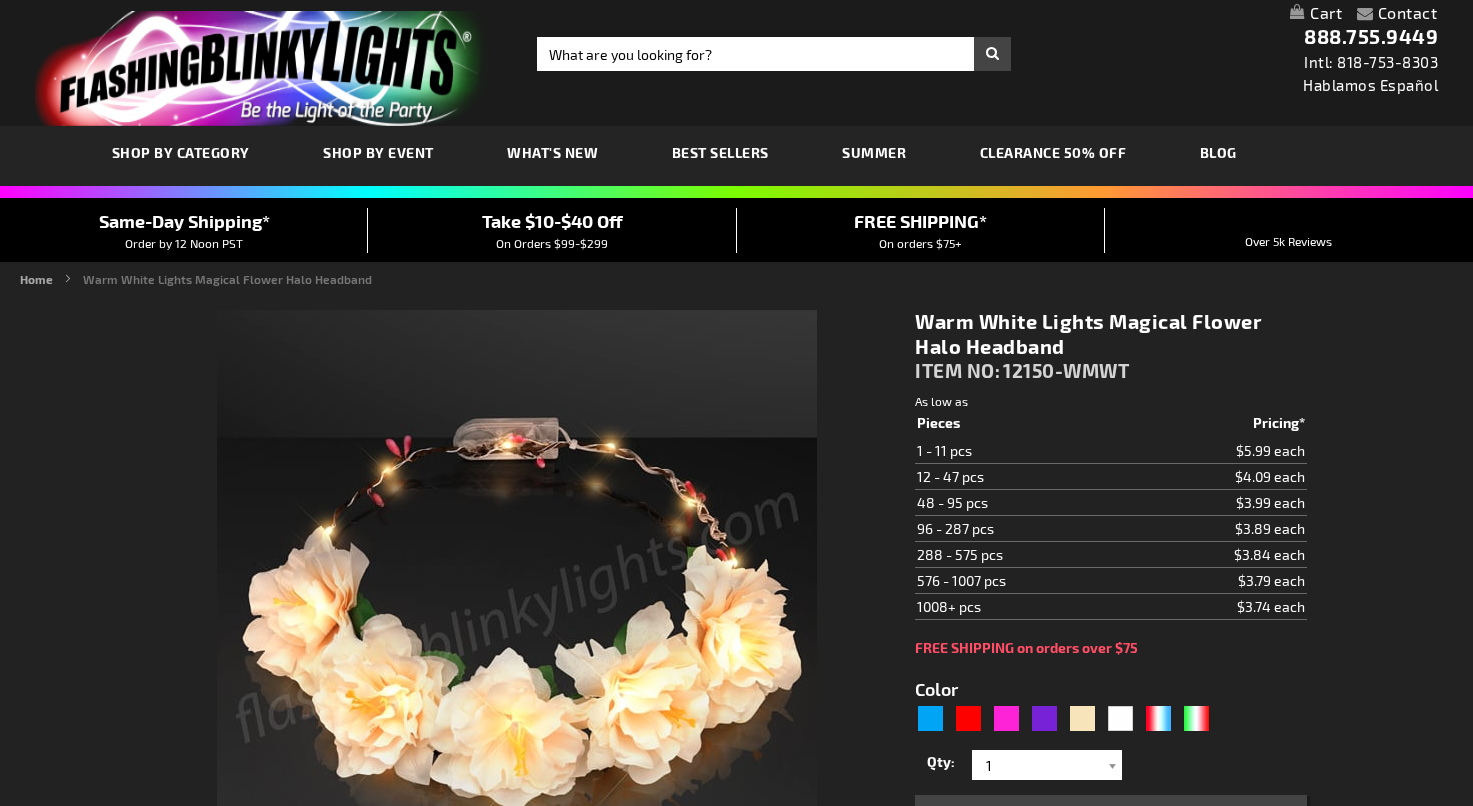 type on "5670" 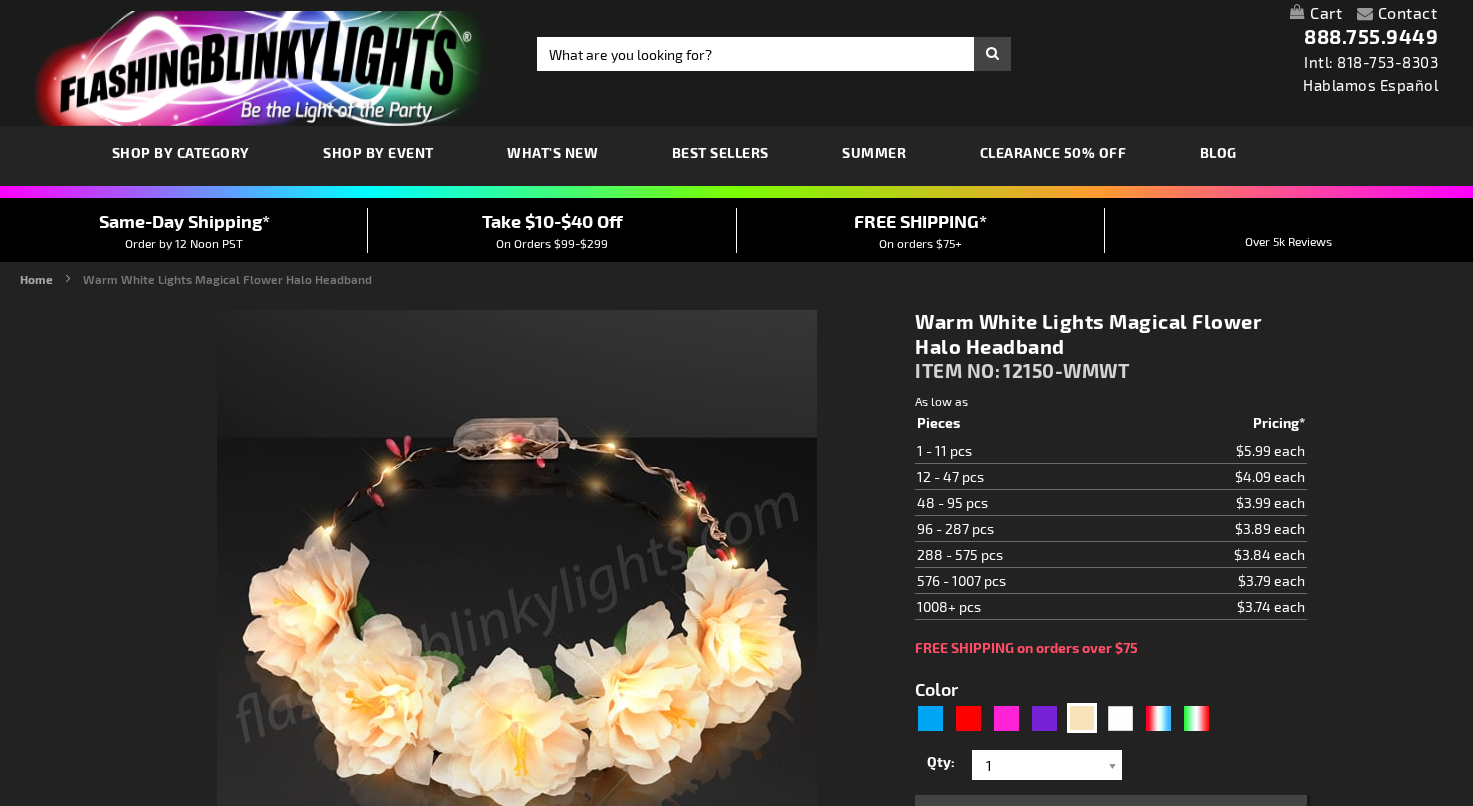 scroll, scrollTop: 0, scrollLeft: 0, axis: both 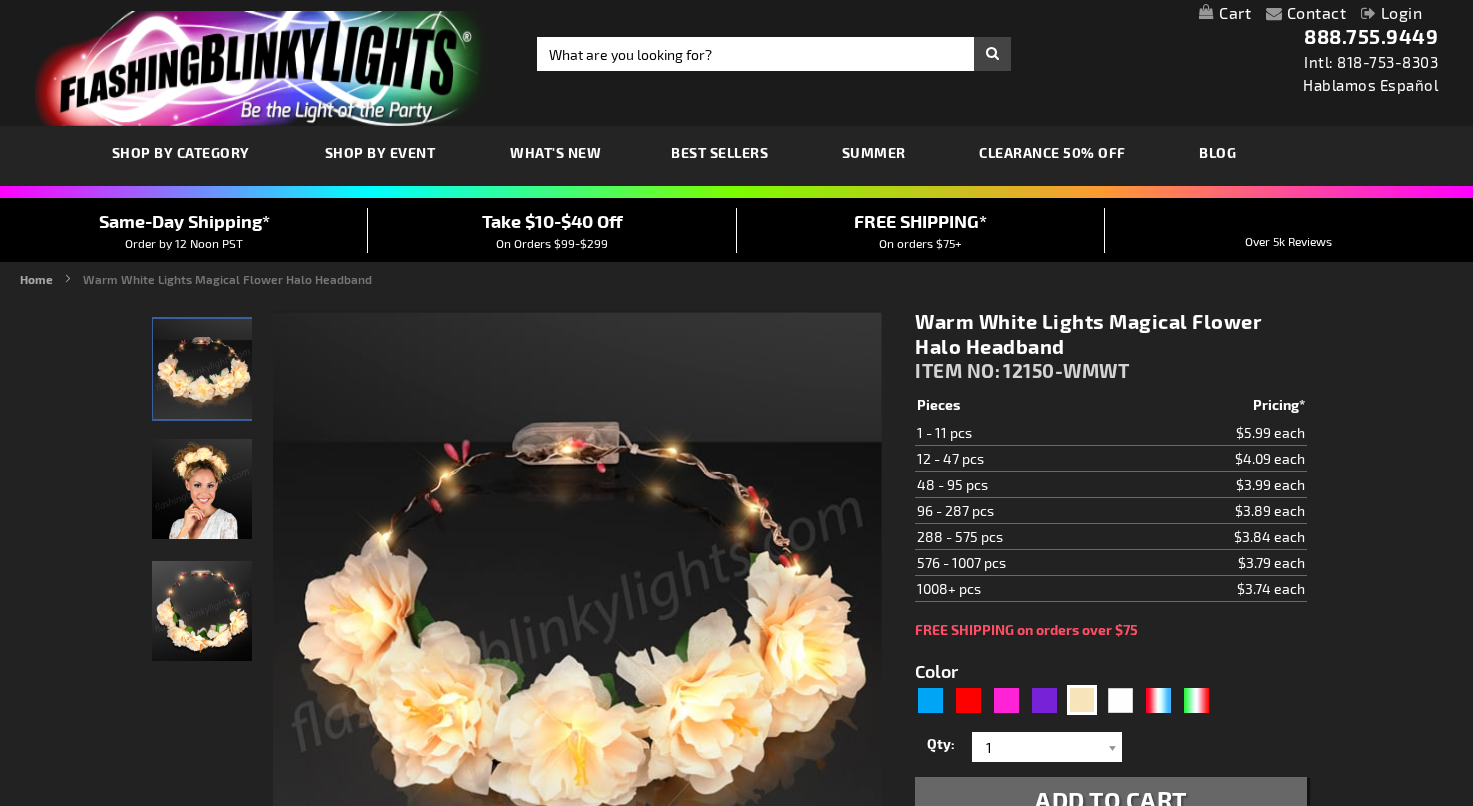 click at bounding box center (202, 489) 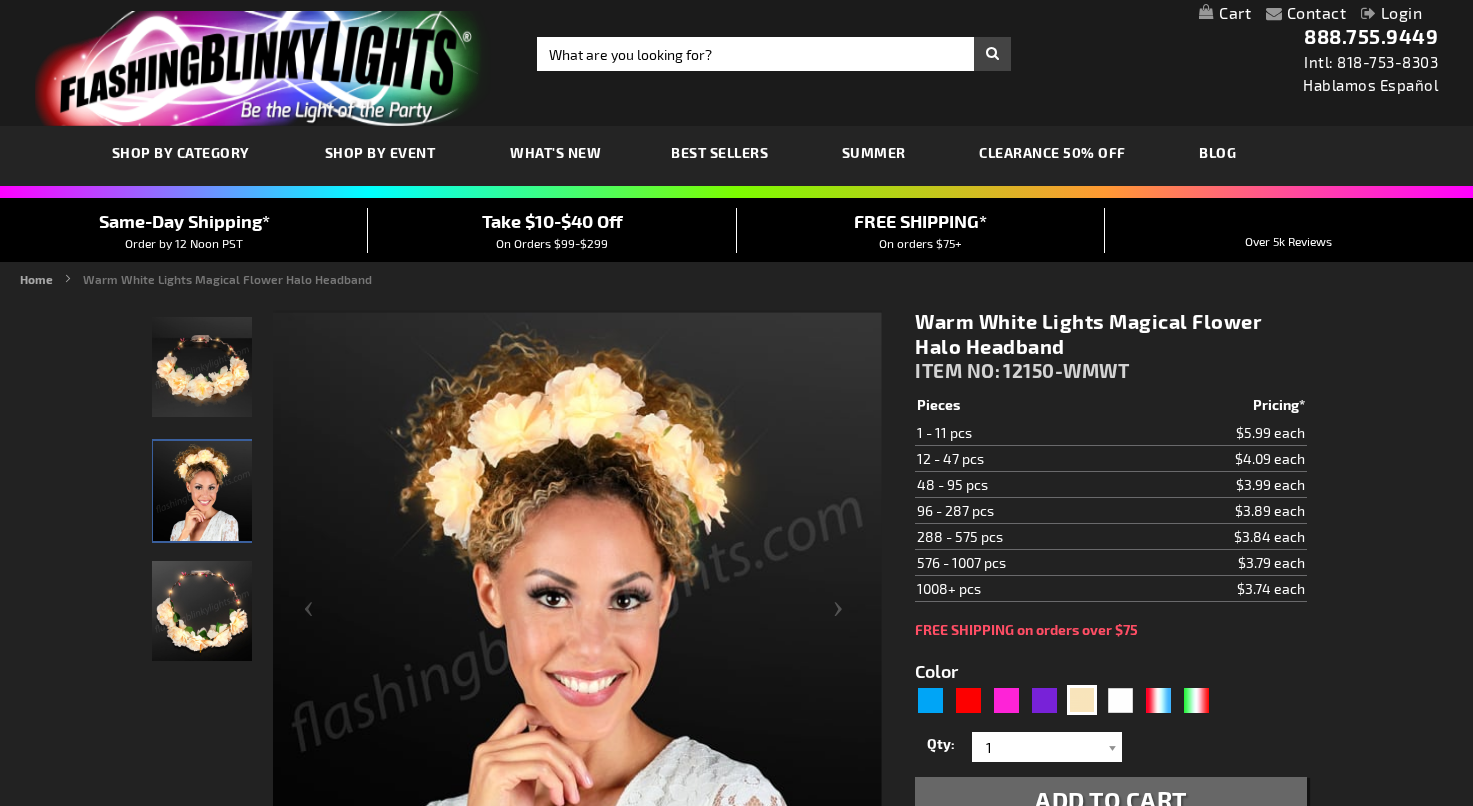 click at bounding box center (202, 611) 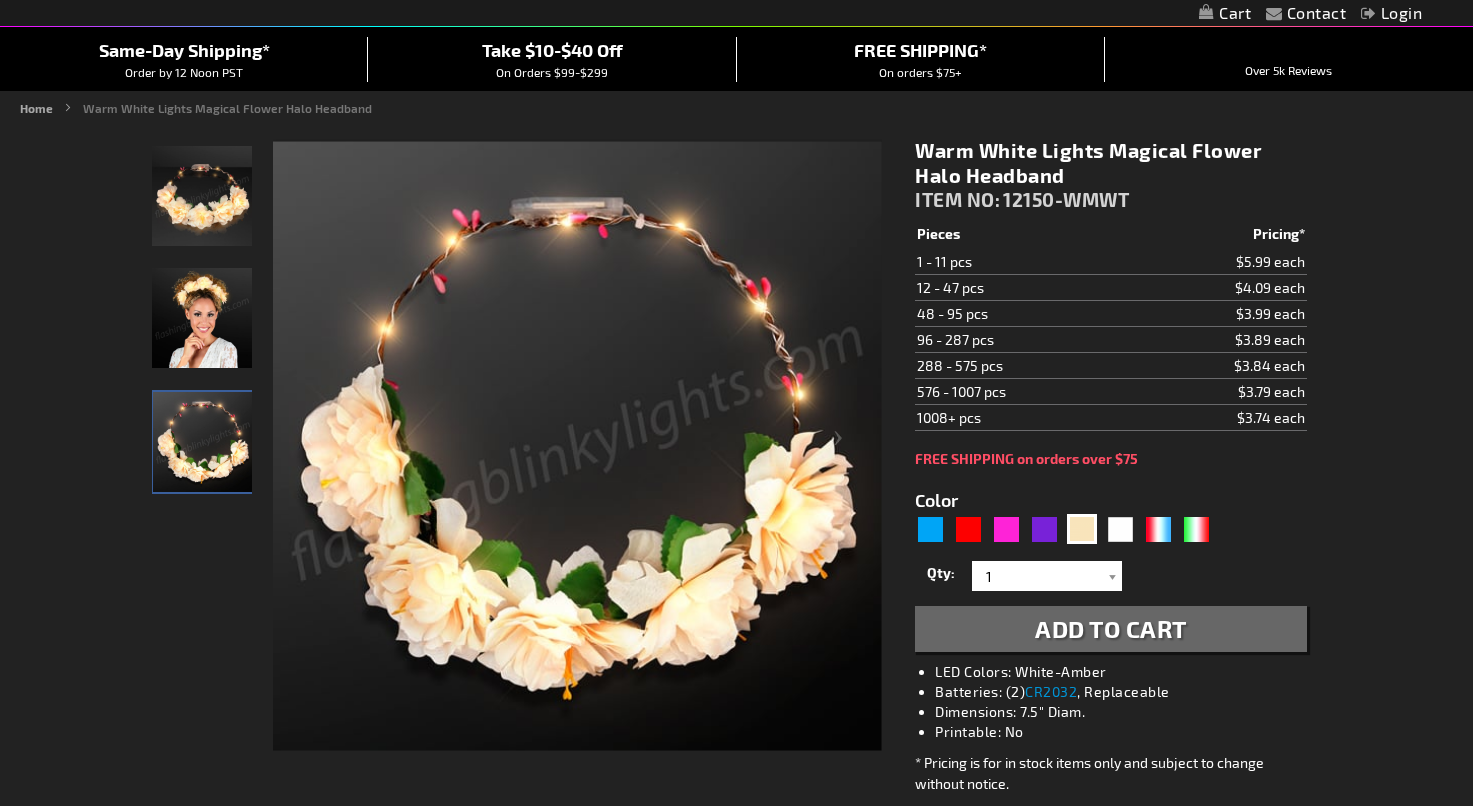 scroll, scrollTop: 150, scrollLeft: 0, axis: vertical 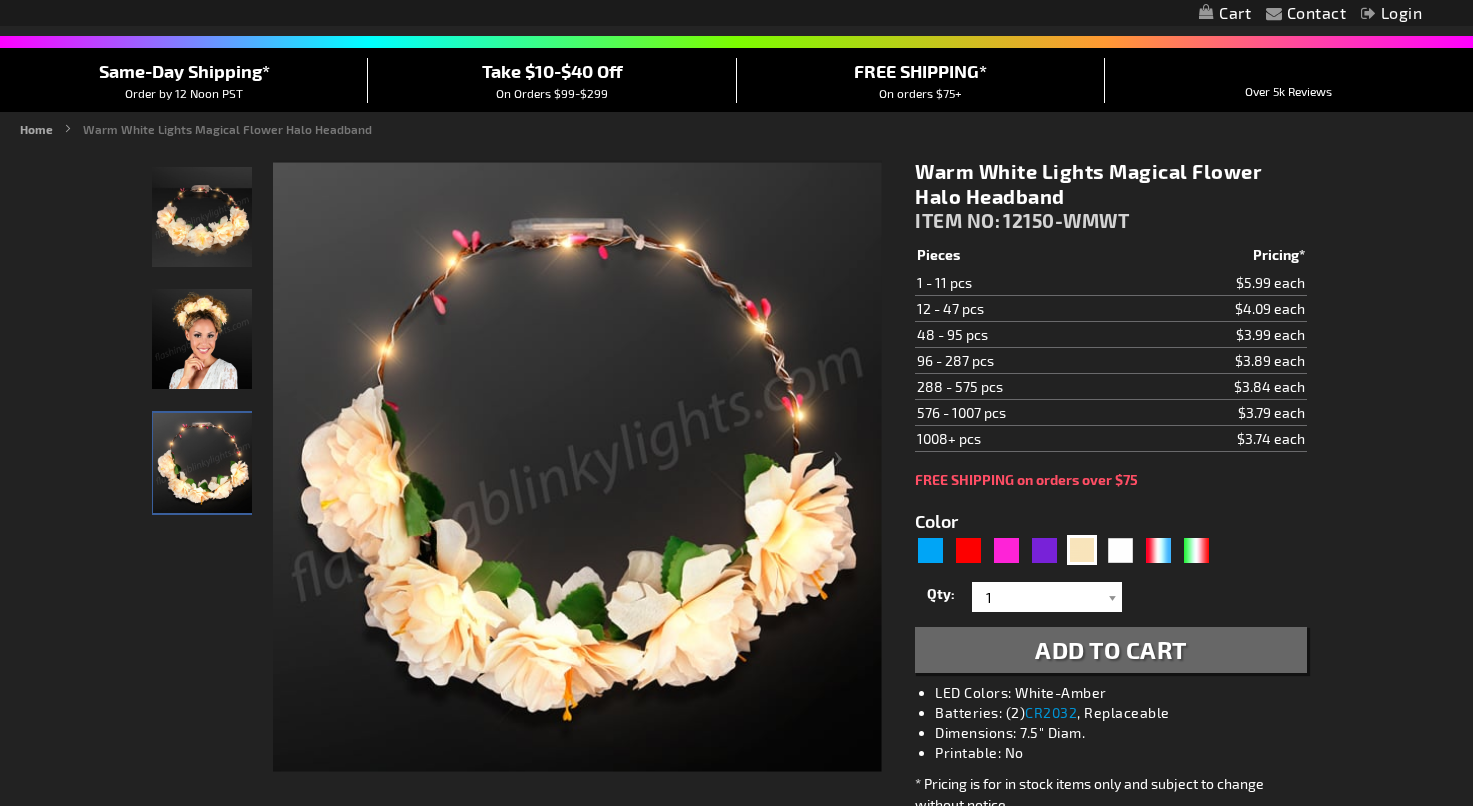 click at bounding box center [202, 339] 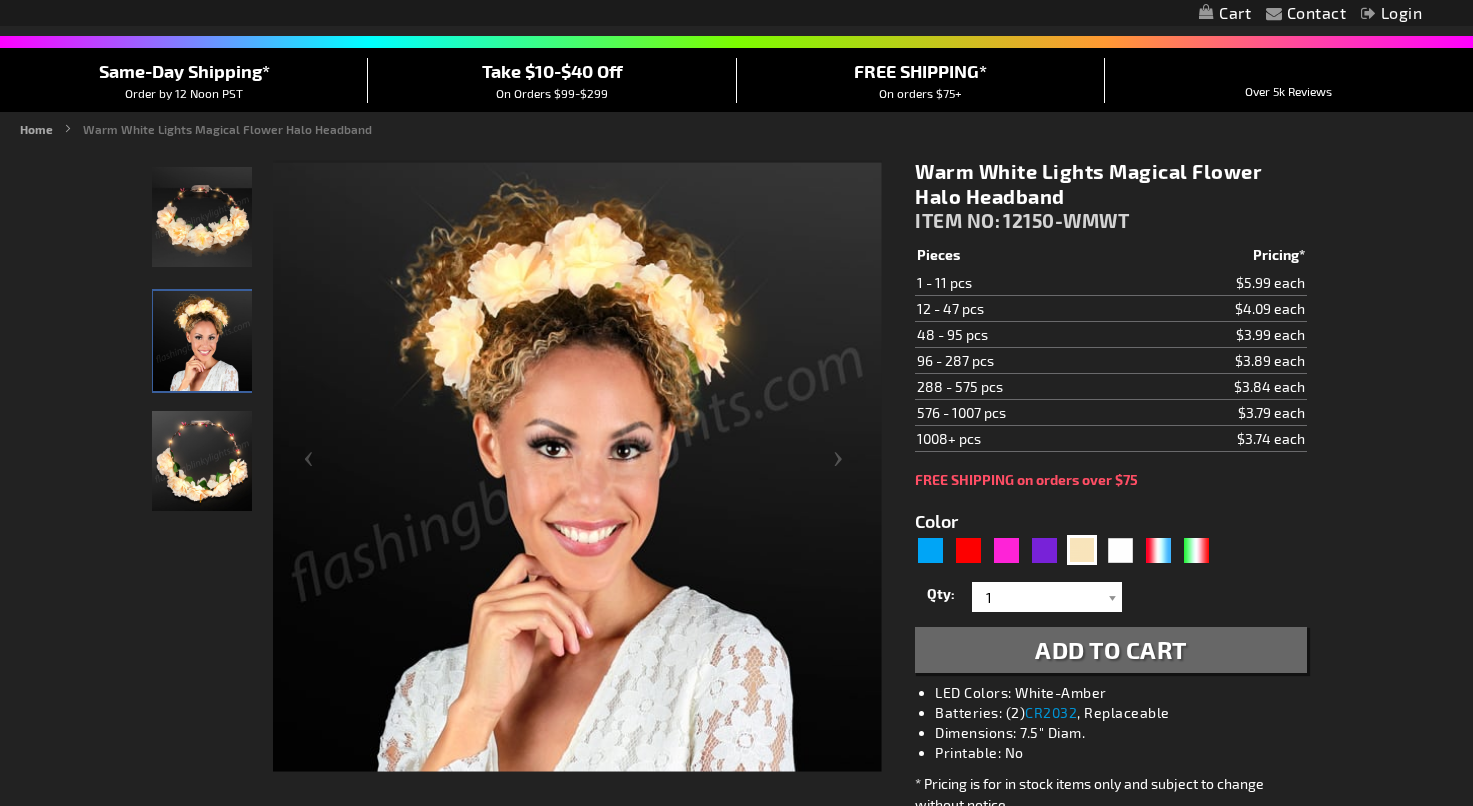 click at bounding box center (202, 217) 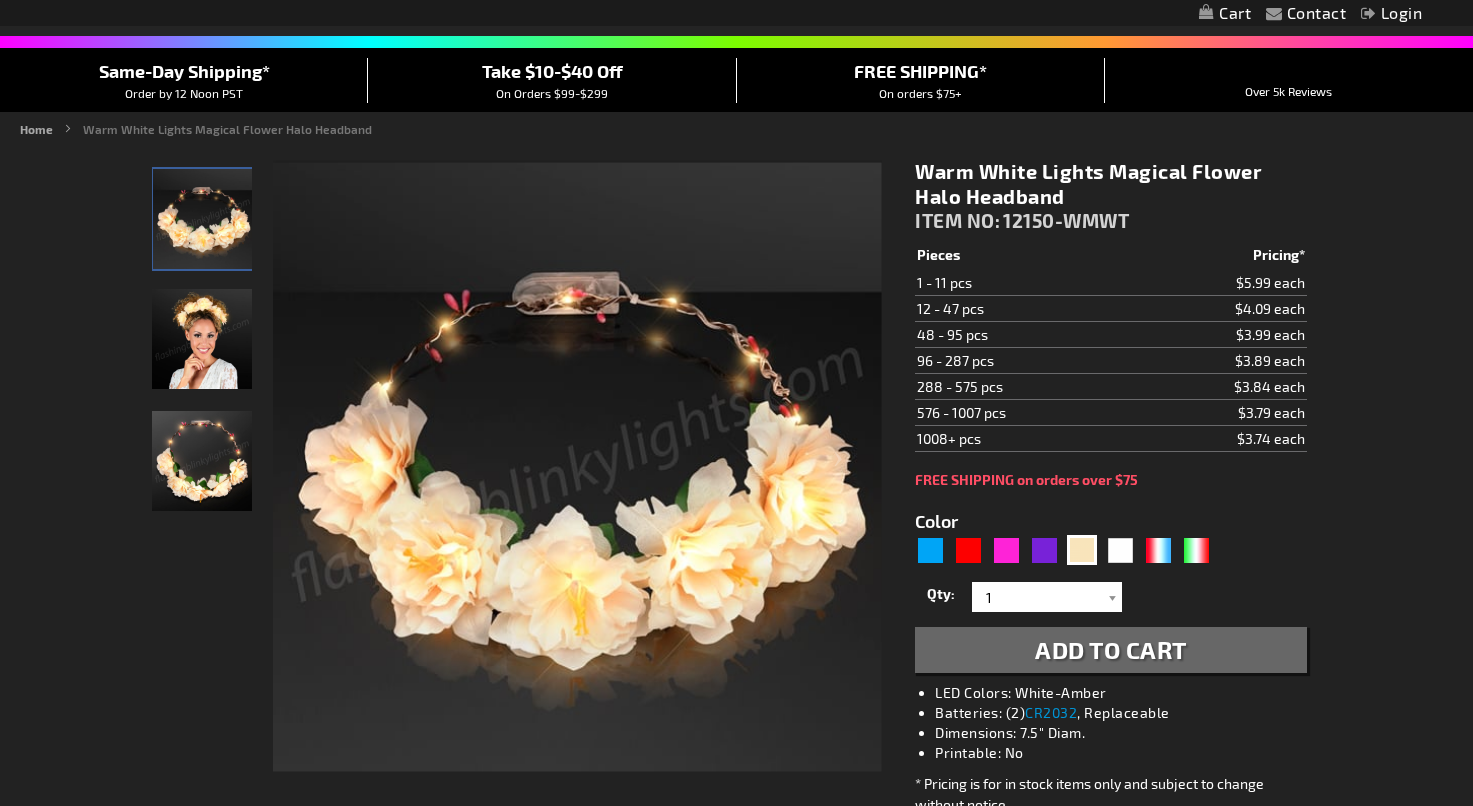 click at bounding box center (202, 339) 